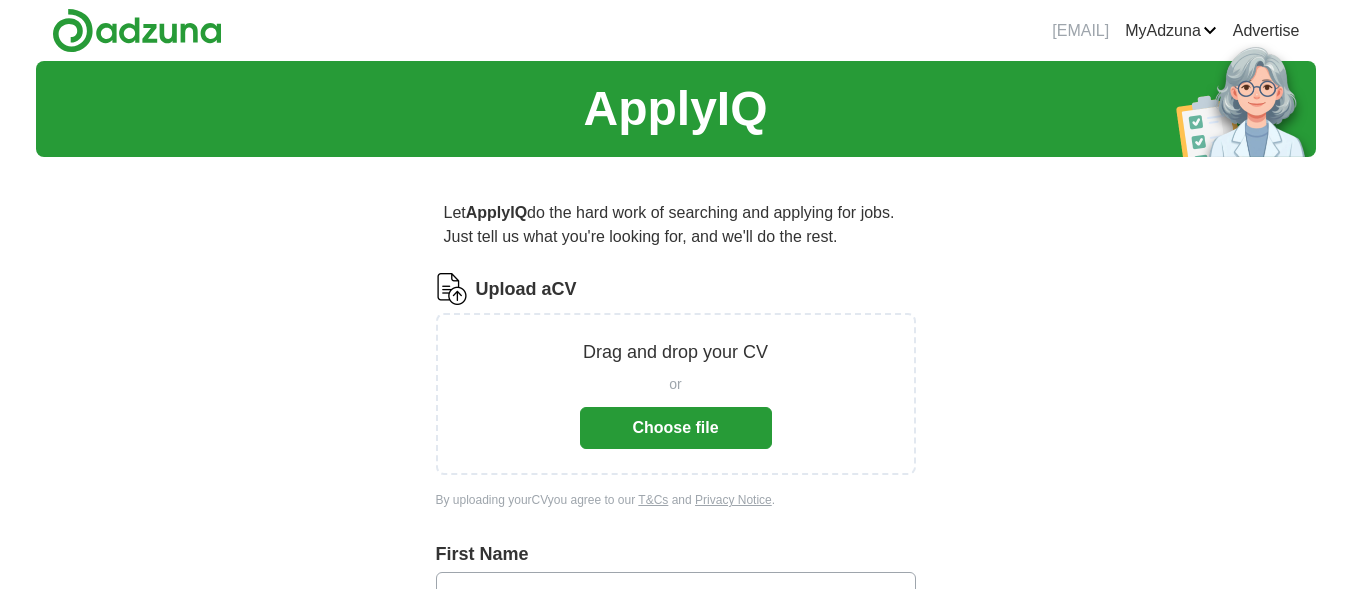 scroll, scrollTop: 0, scrollLeft: 0, axis: both 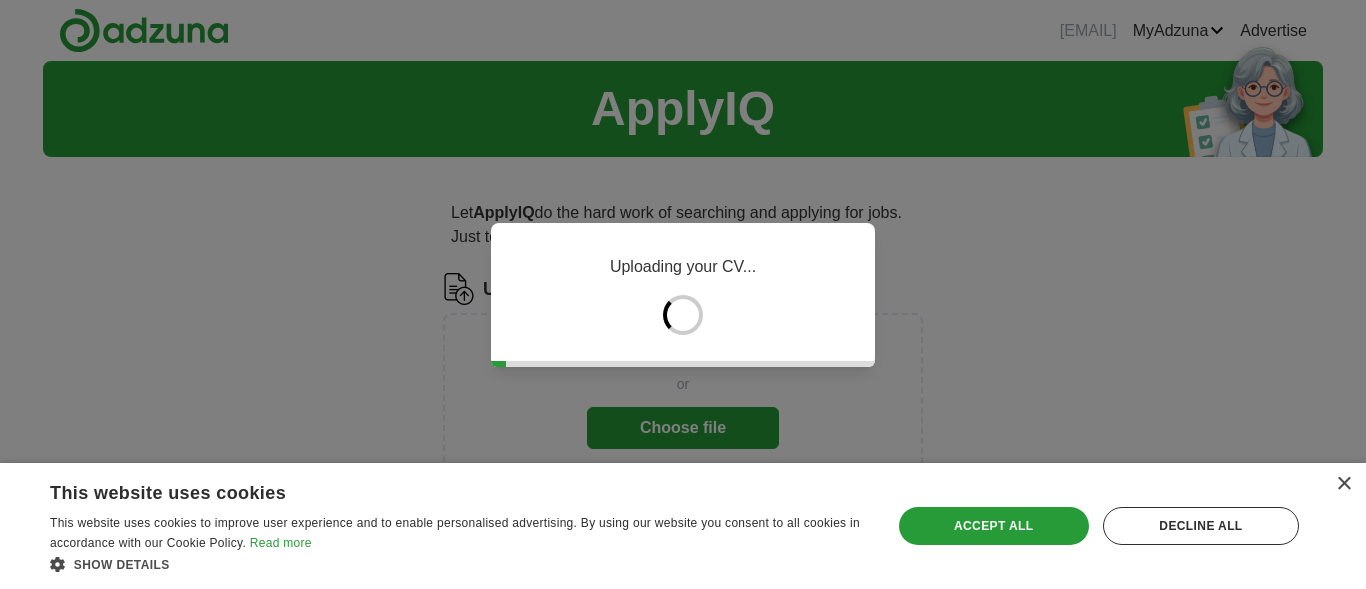 type 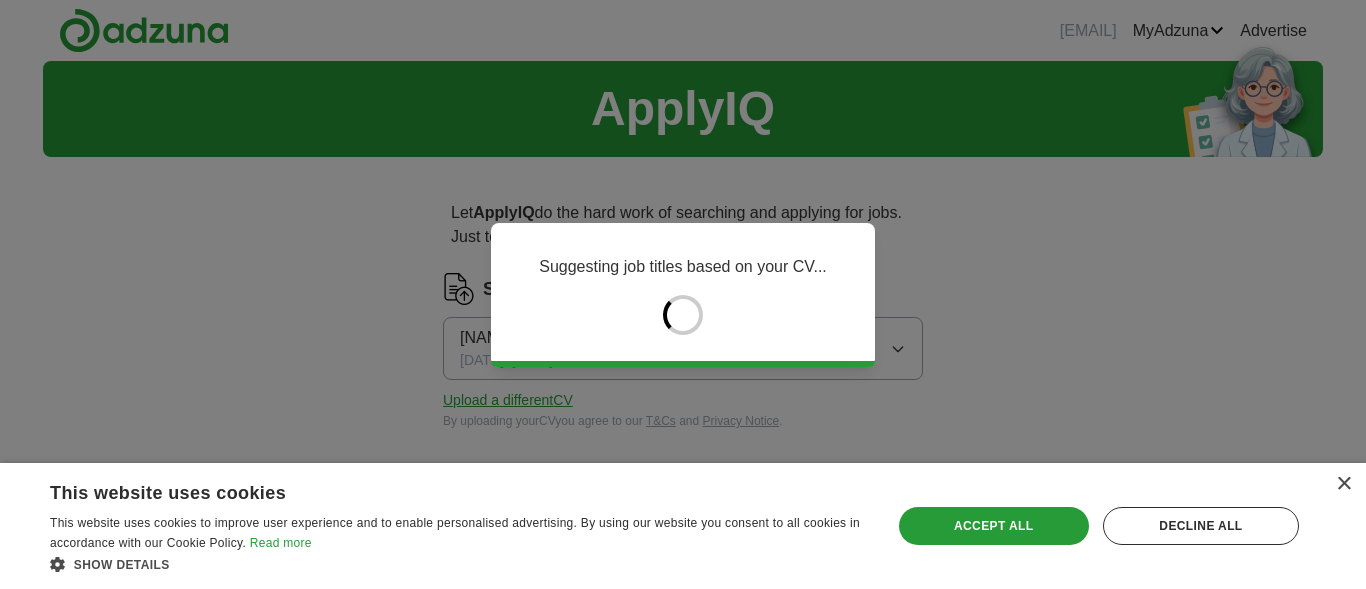 type on "****" 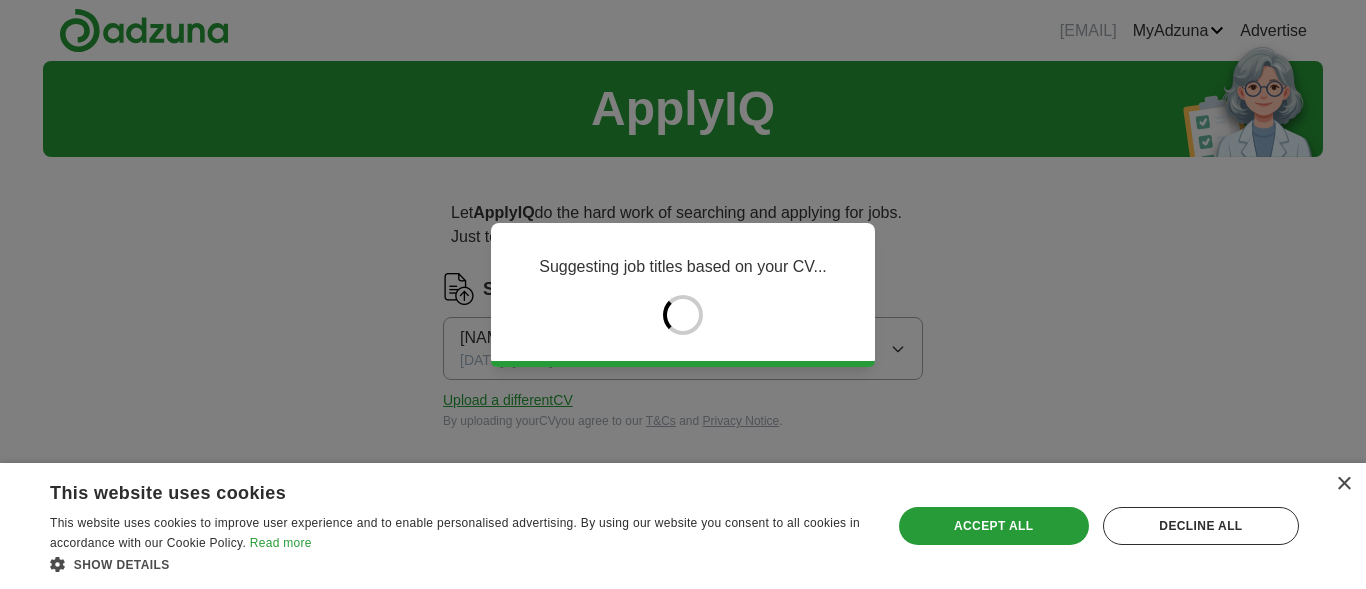type on "******" 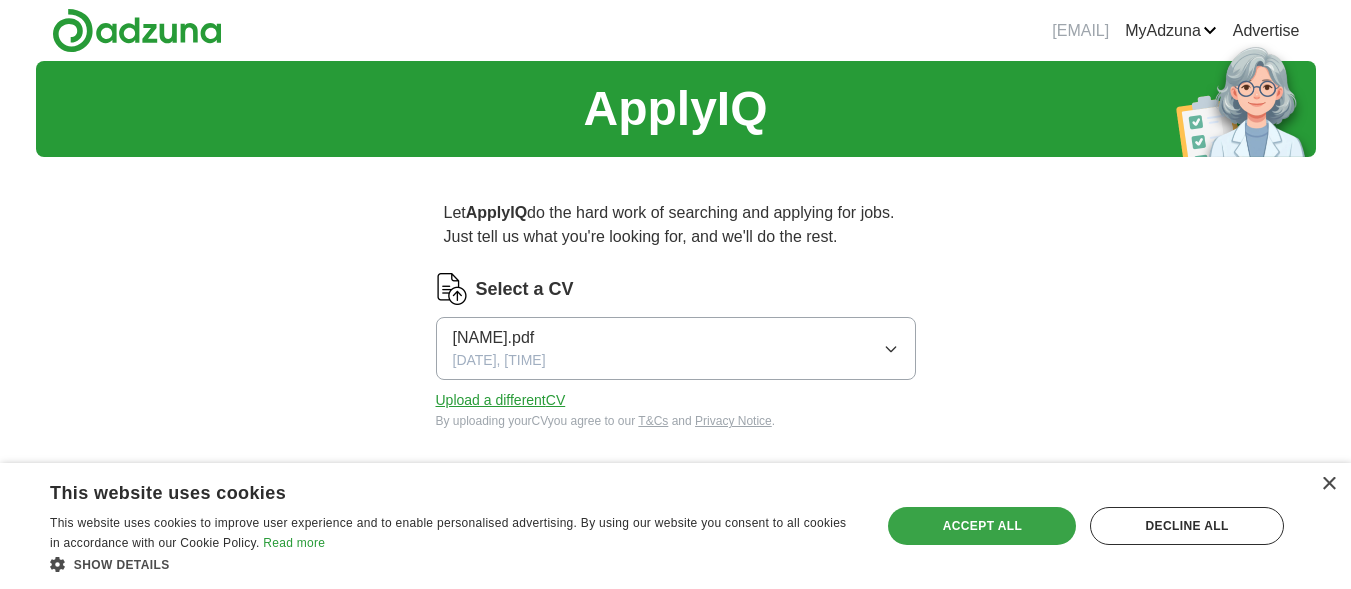 click on "Accept all" at bounding box center [982, 526] 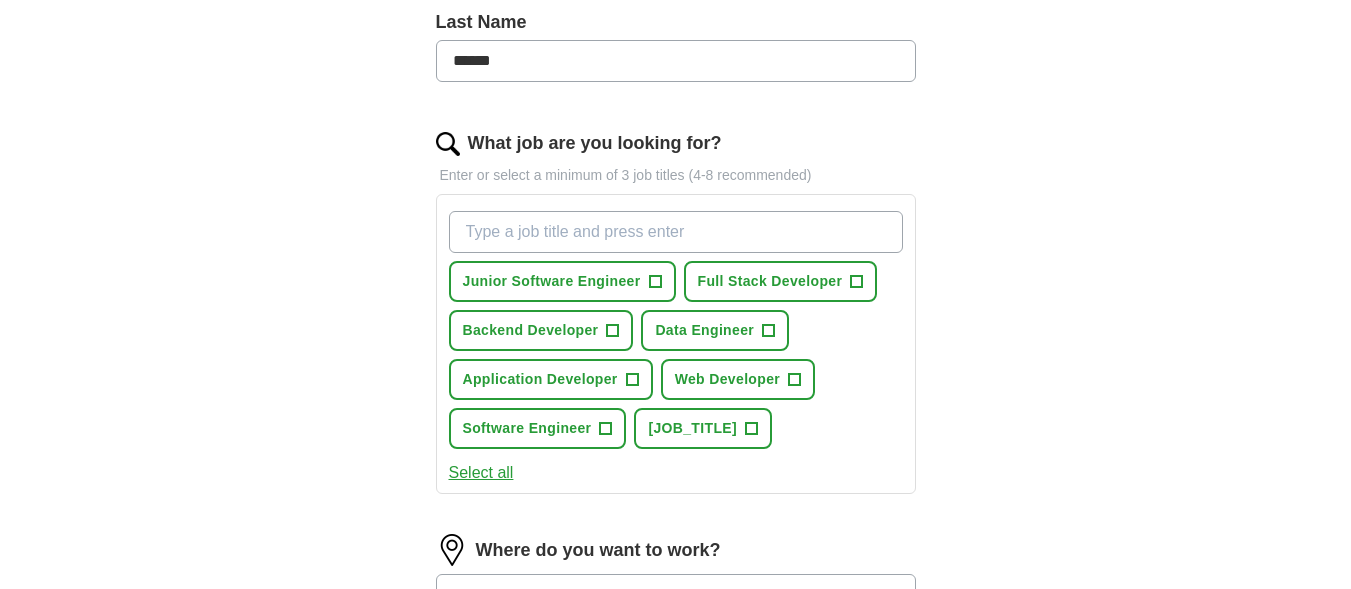 scroll, scrollTop: 543, scrollLeft: 0, axis: vertical 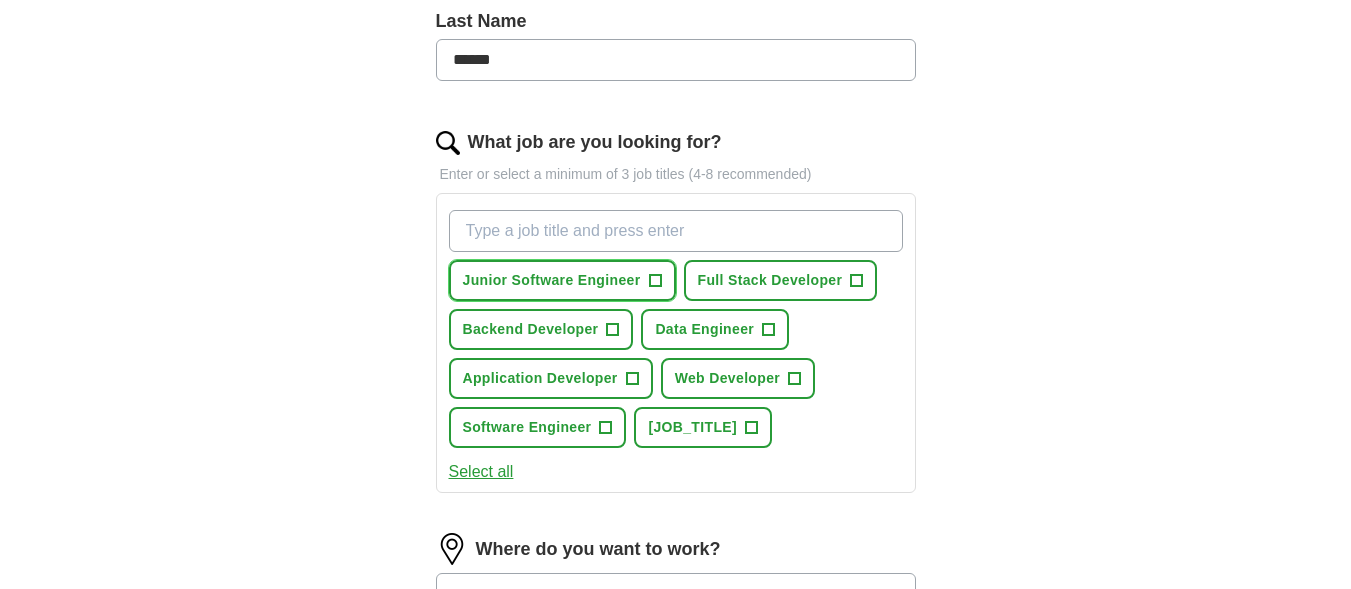 click on "+" at bounding box center (655, 281) 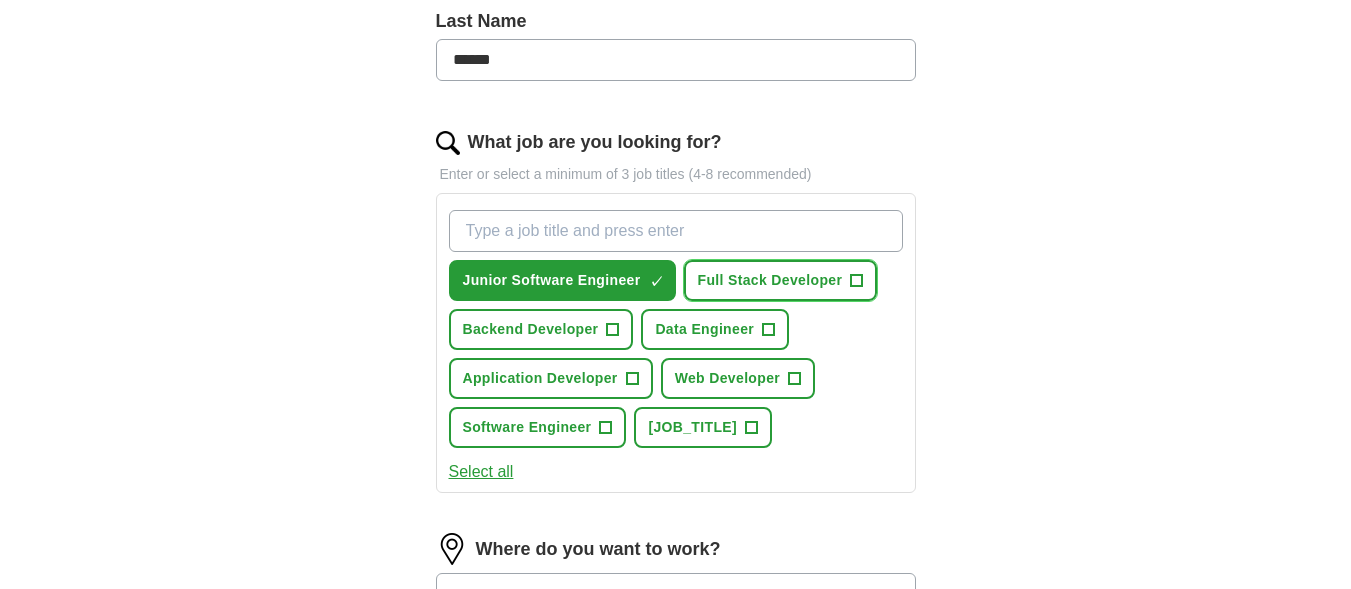 click on "+" at bounding box center (857, 281) 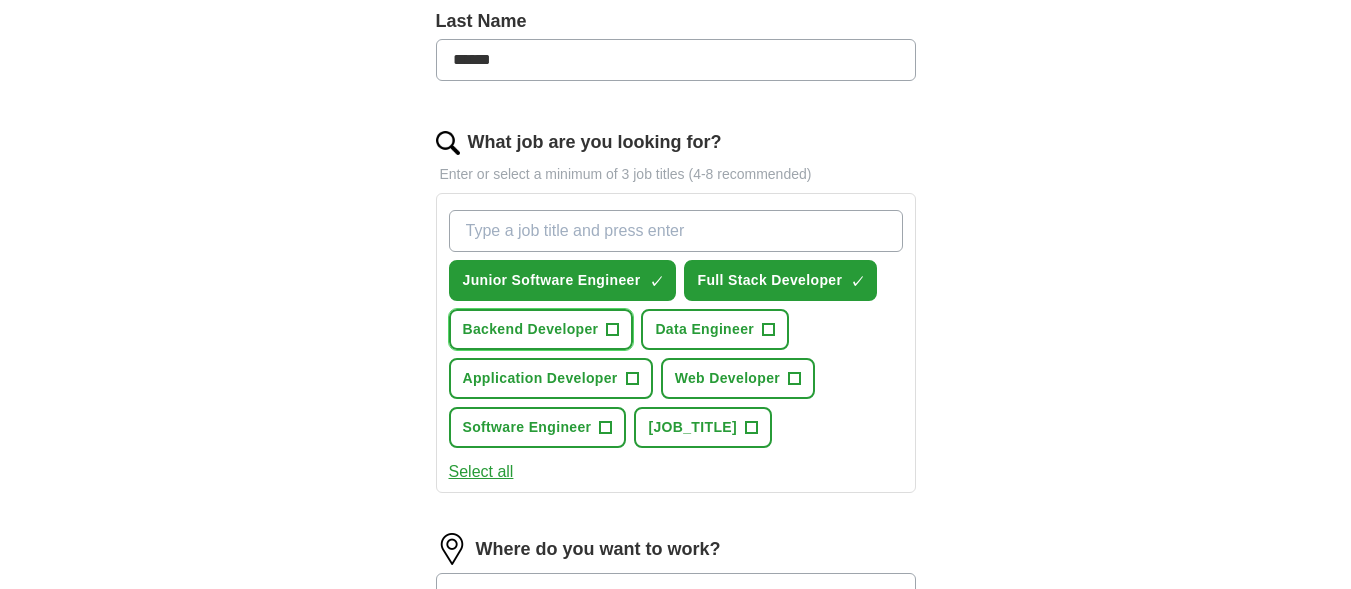 click on "+" at bounding box center [612, 329] 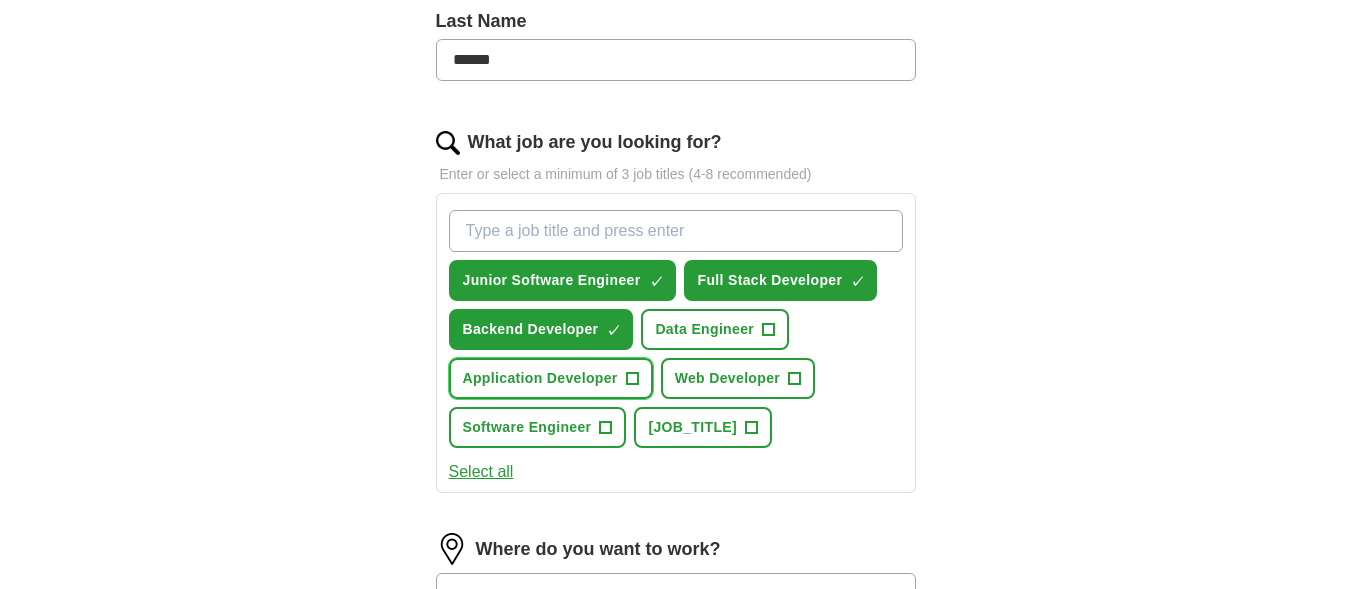 click on "+" at bounding box center (632, 379) 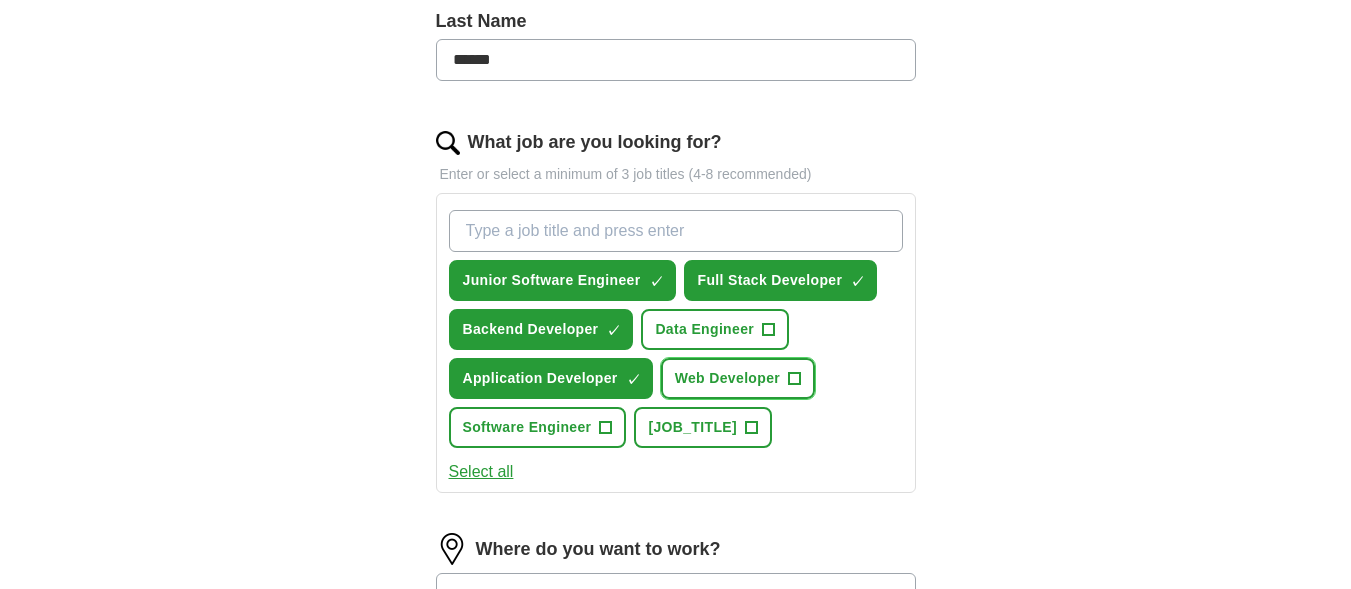 click on "+" at bounding box center (795, 379) 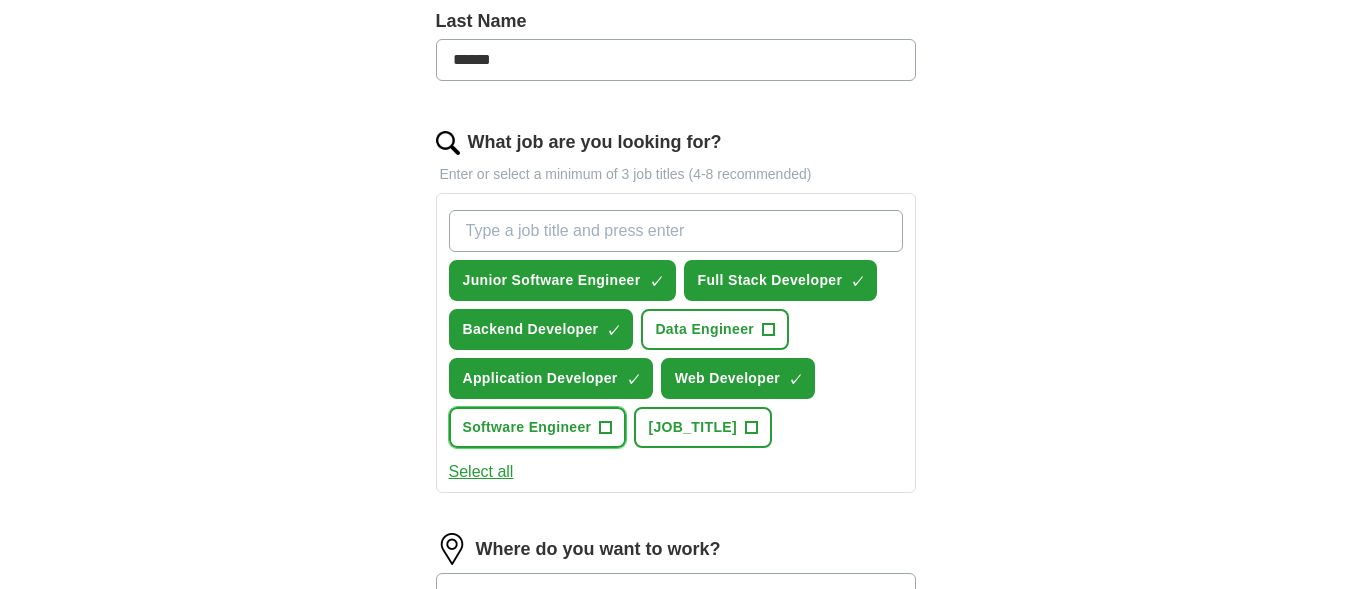 click on "+" at bounding box center (606, 428) 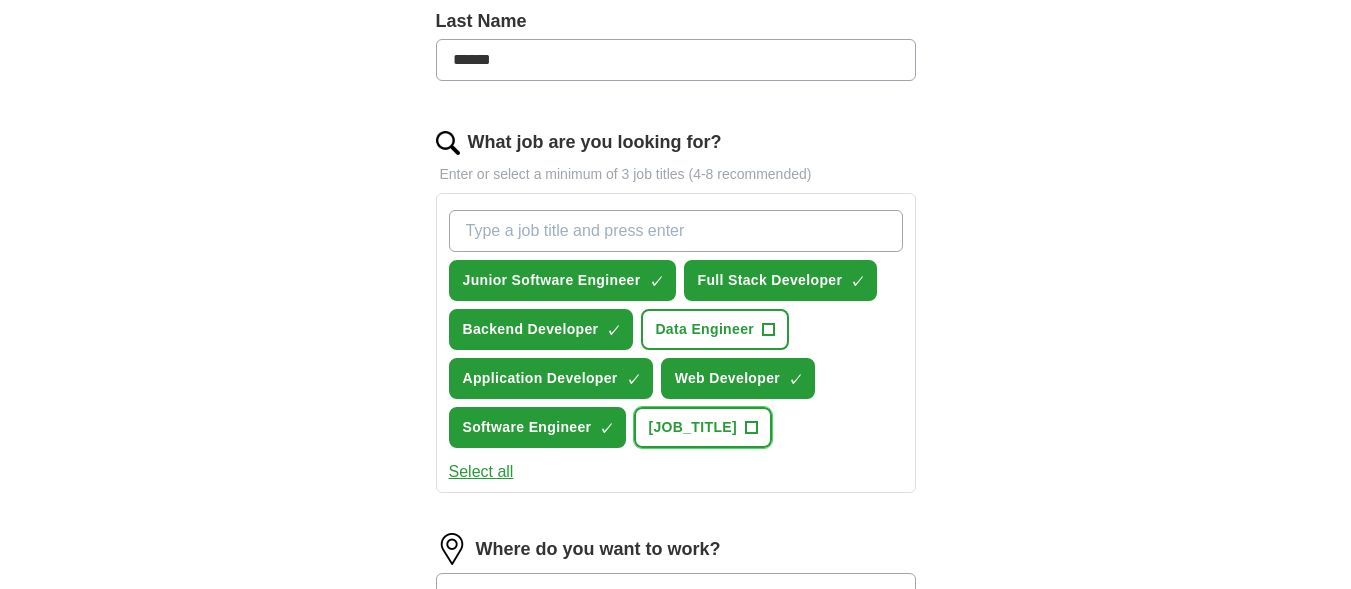 click on "+" at bounding box center [752, 428] 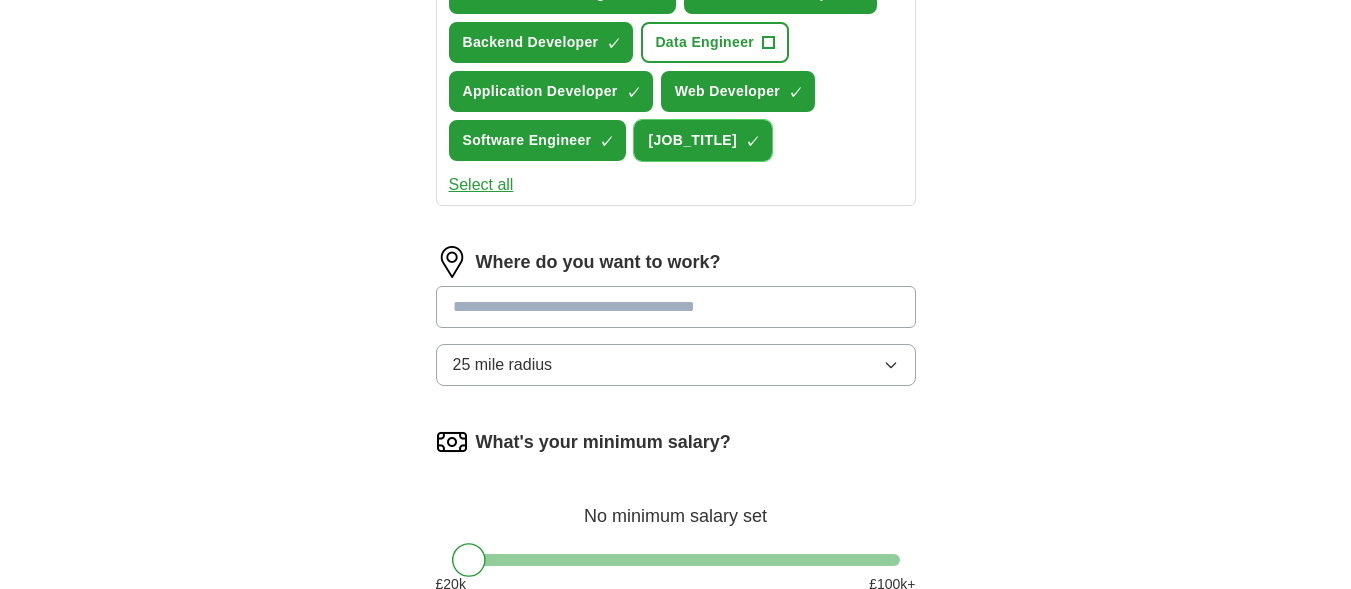 scroll, scrollTop: 839, scrollLeft: 0, axis: vertical 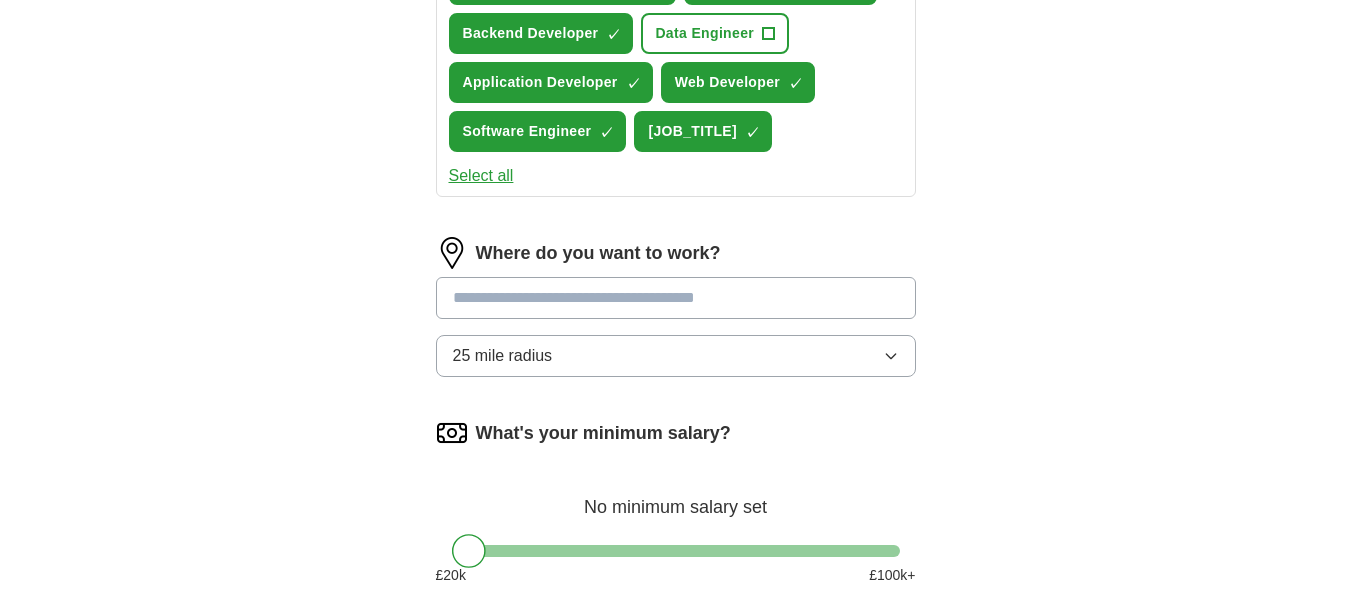 click at bounding box center (676, 298) 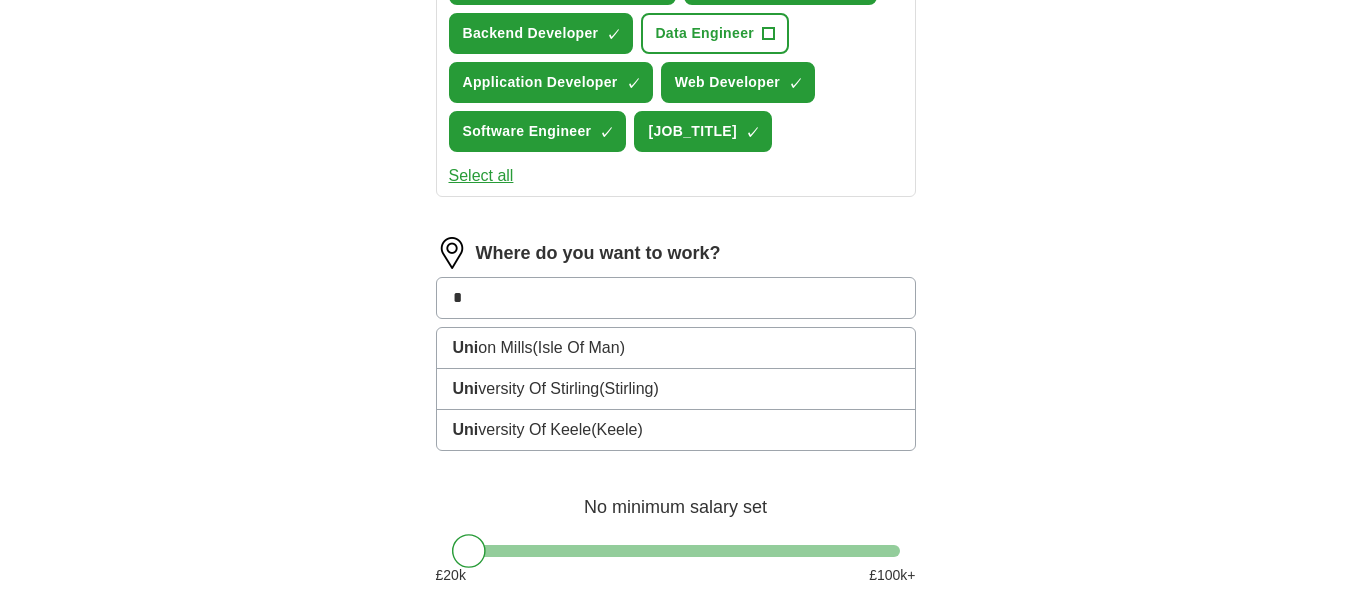 type on "*" 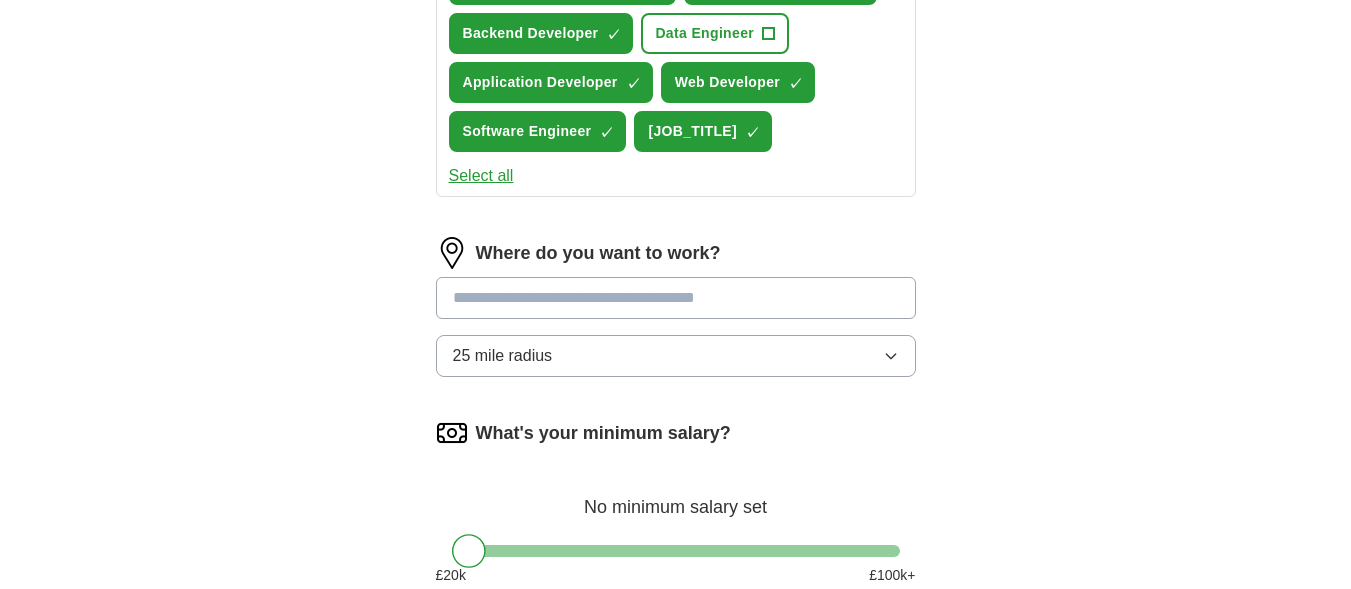 click on "ApplyIQ Let ApplyIQ do the hard work of searching and applying for jobs. Just tell us what you're looking for, and we'll do the rest. Select a CV [NAME].pdf [DATE], [TIME] Upload a different CV By uploading your CV you agree to our T&Cs and Privacy Notice. First Name **** Last Name ****** What job are you looking for? Enter or select a minimum of 3 job titles (4-8 recommended) Junior Software Engineer ✓ × Full Stack Developer ✓ × Backend Developer ✓ × Data Engineer + Application Developer ✓ × Web Developer ✓ × Software Engineer ✓ × Software Design Engineer ✓ × Select all Where do you want to work? 25 mile radius What's your minimum salary? No minimum salary set £ 20 k £ 100 k+ Start applying for jobs By registering, you consent to us applying to suitable jobs for you" at bounding box center [676, -24] 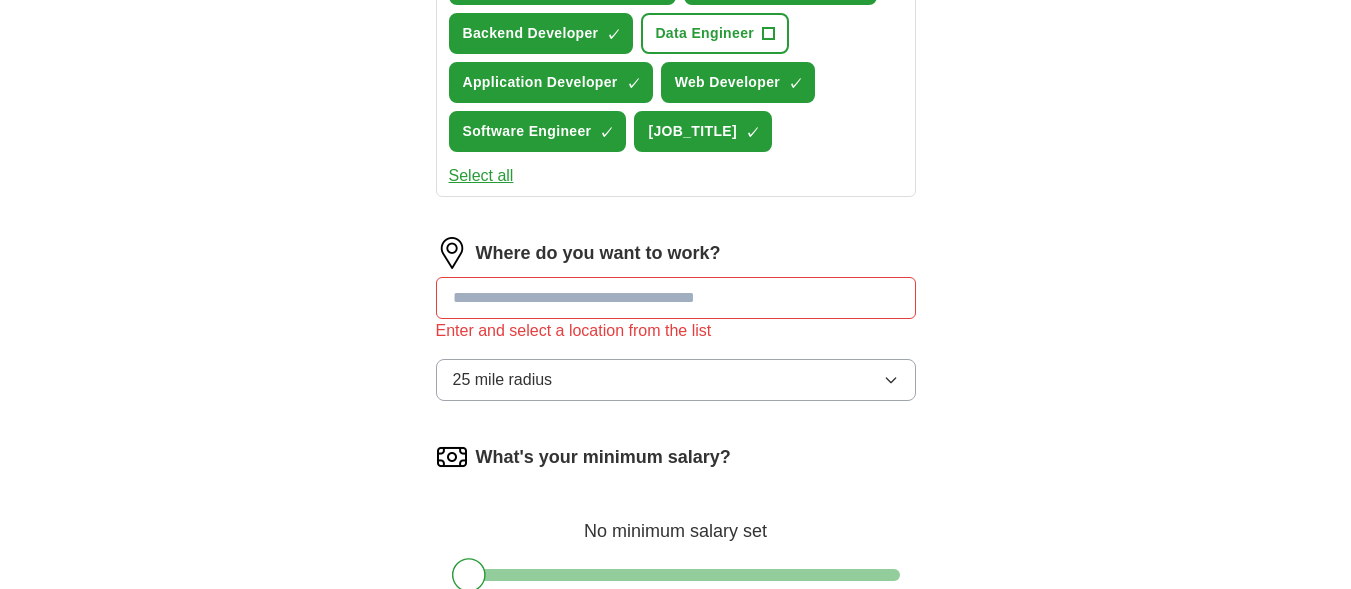 click at bounding box center (676, 298) 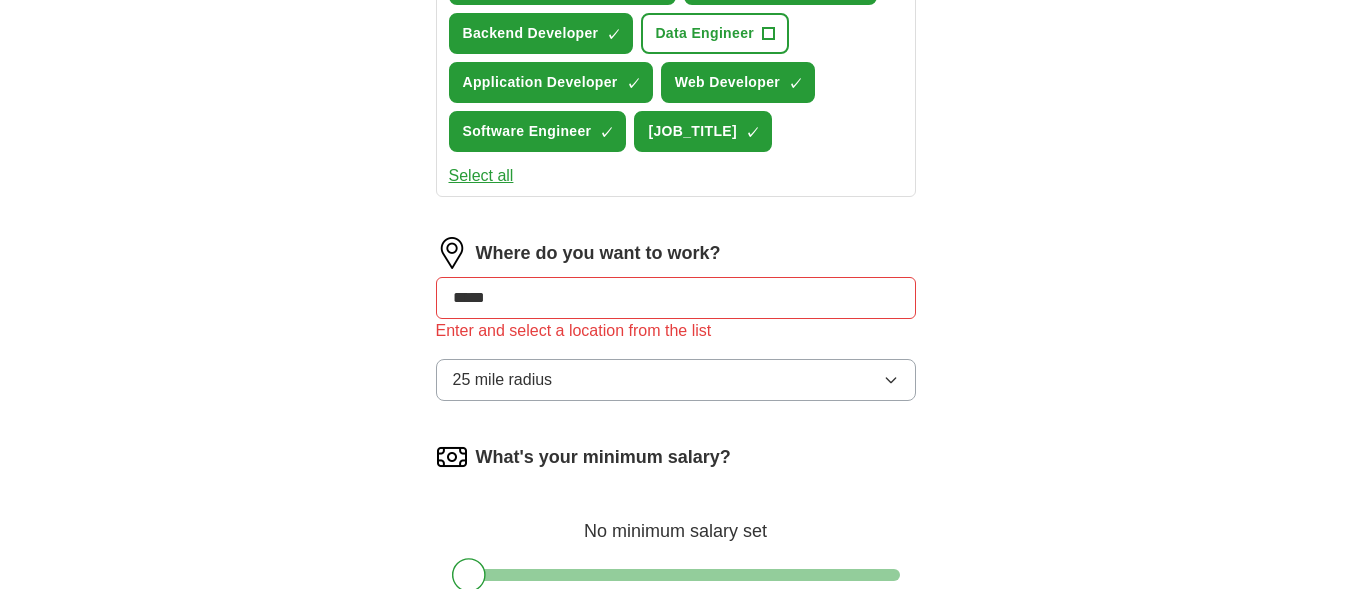 type on "******" 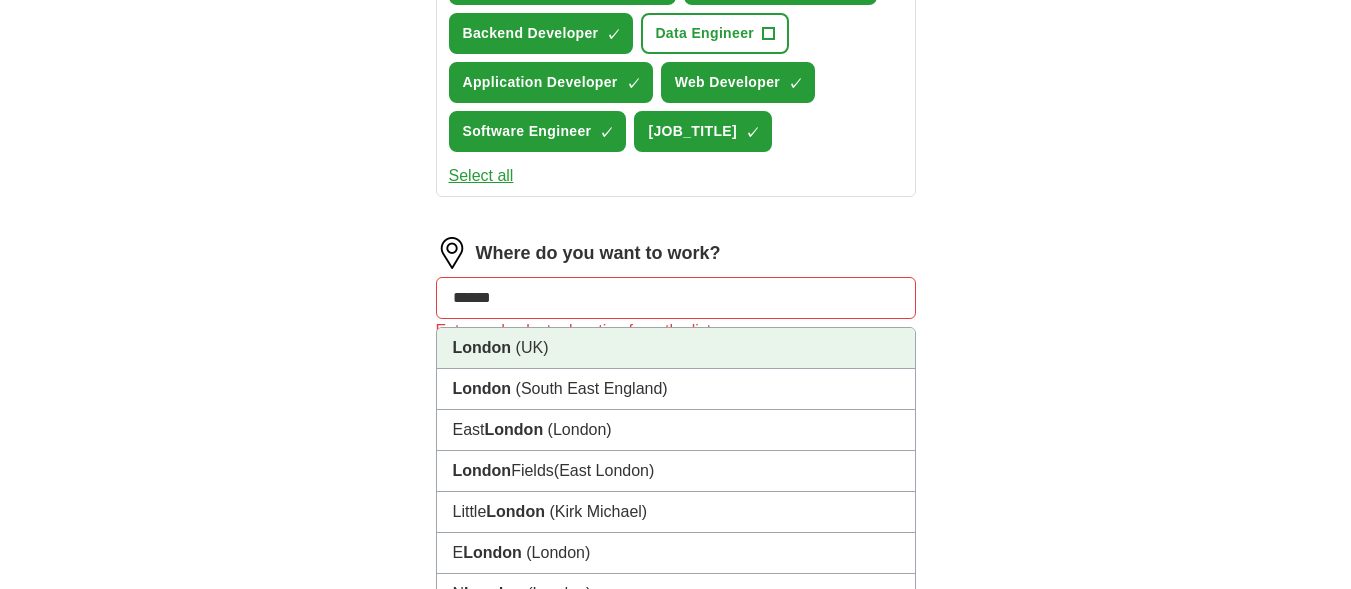 click on "[CITY]   ([COUNTRY])" at bounding box center (676, 348) 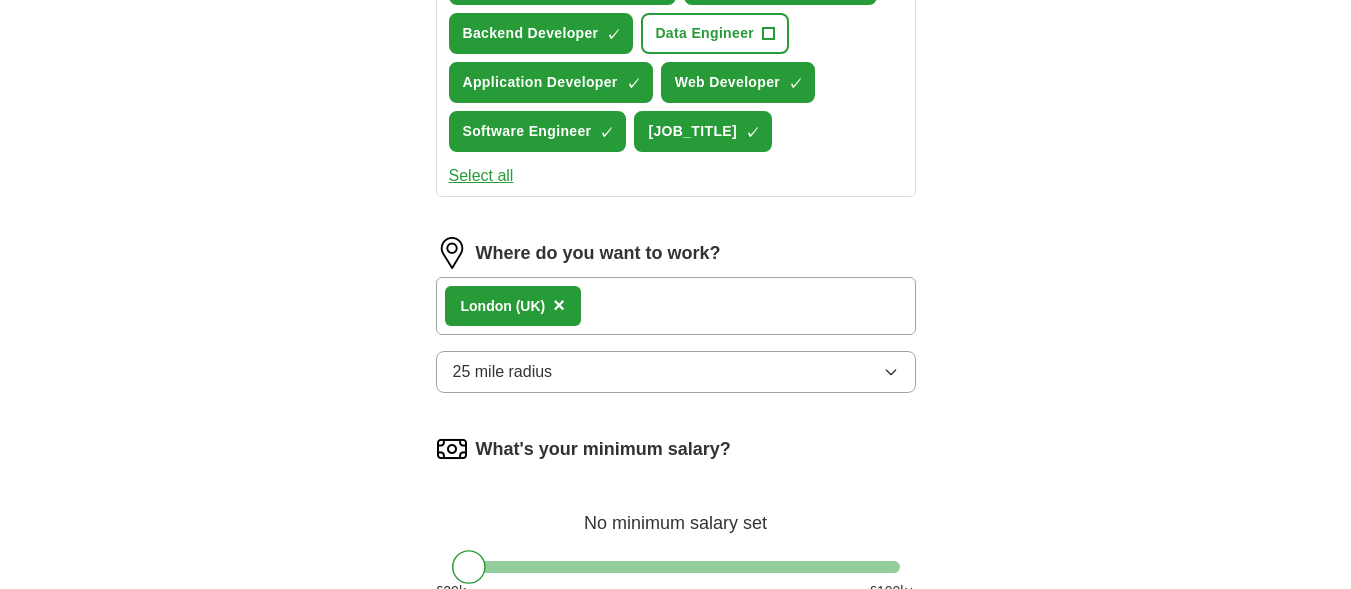 click on "[CITY]   ([COUNTRY]) ×" at bounding box center (676, 306) 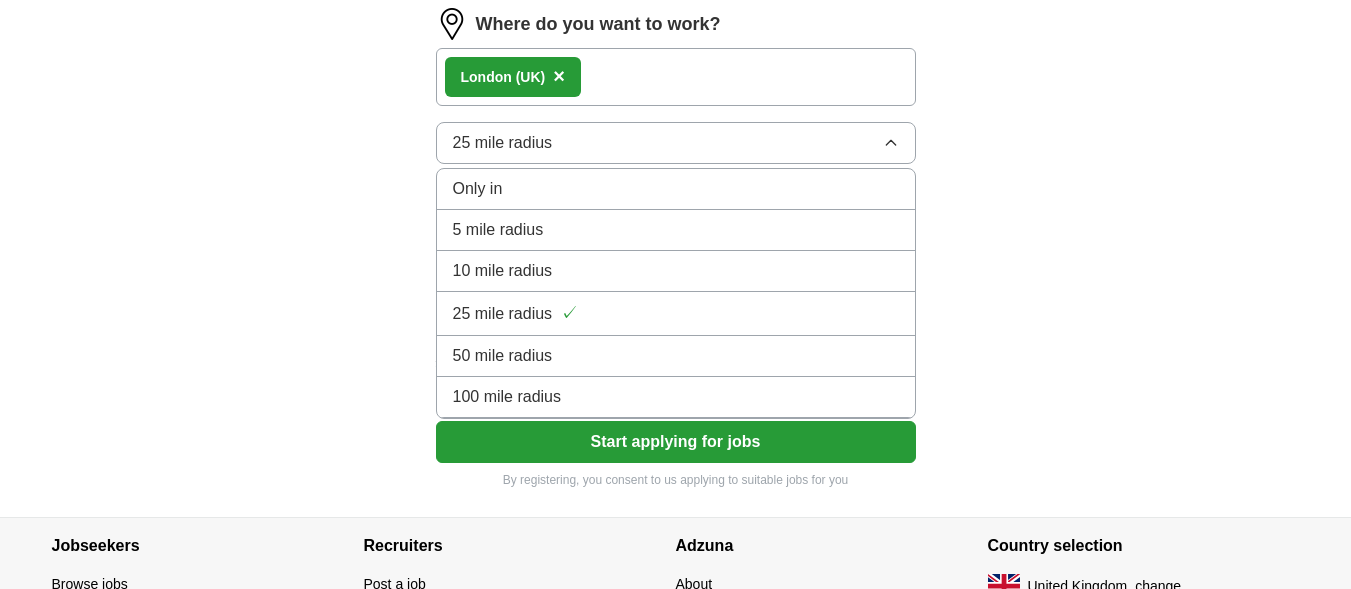 scroll, scrollTop: 1086, scrollLeft: 0, axis: vertical 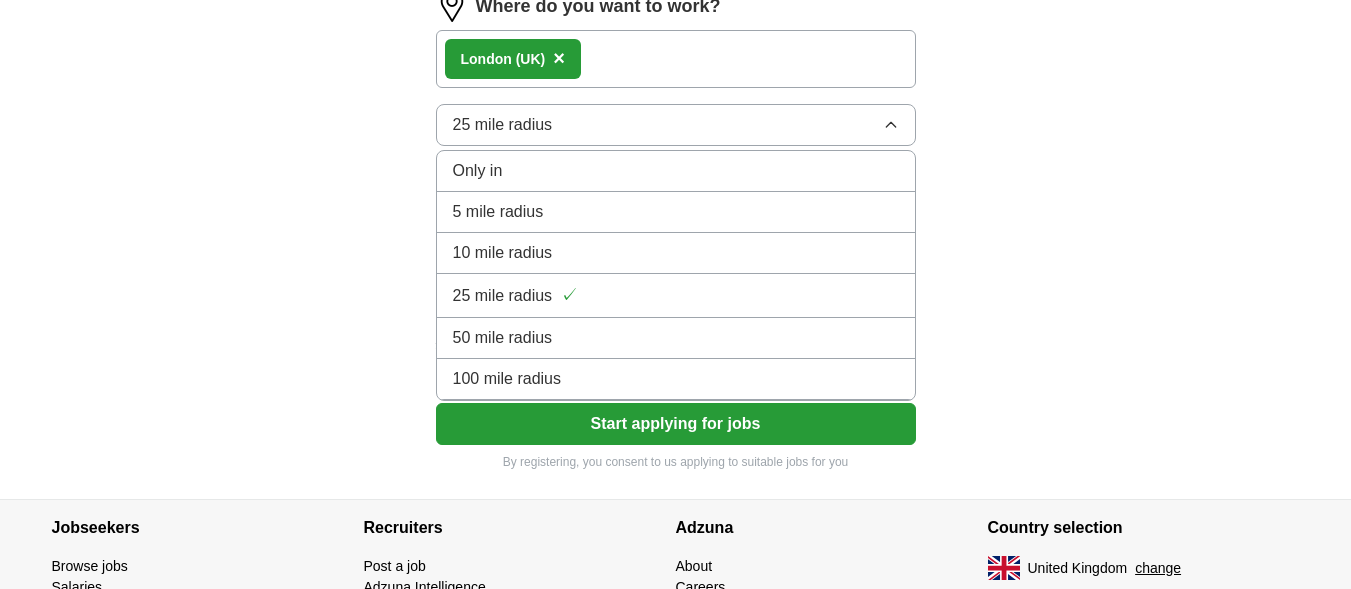 click on "100 mile radius" at bounding box center (676, 379) 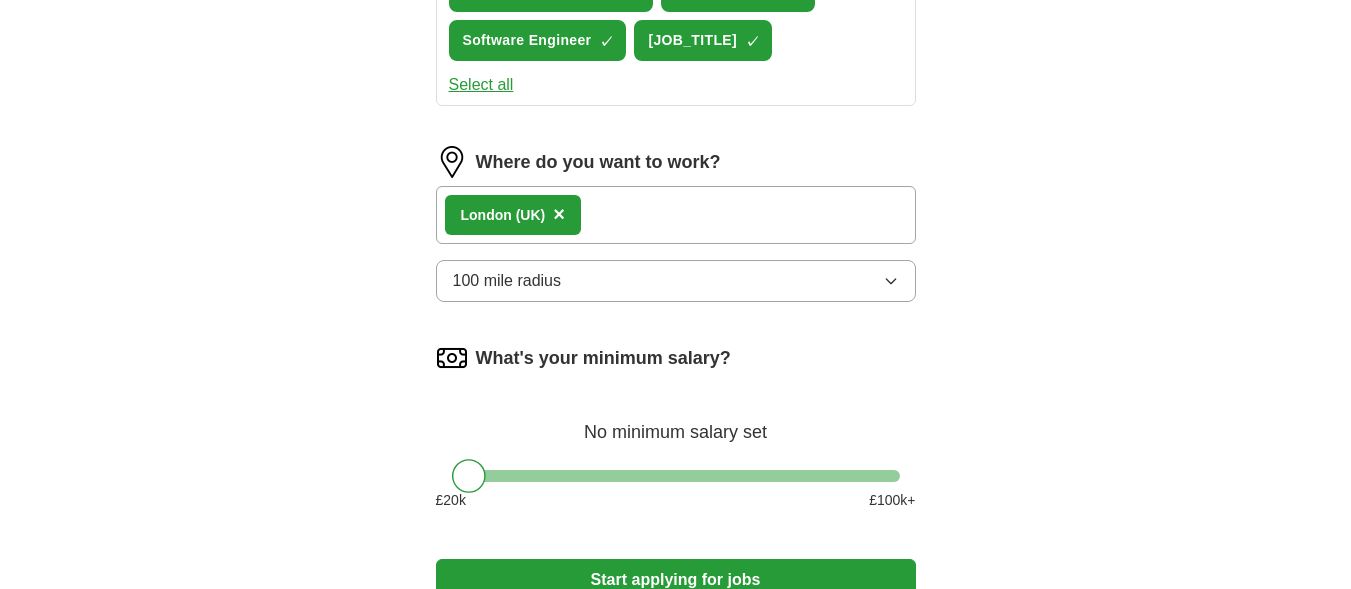 scroll, scrollTop: 929, scrollLeft: 0, axis: vertical 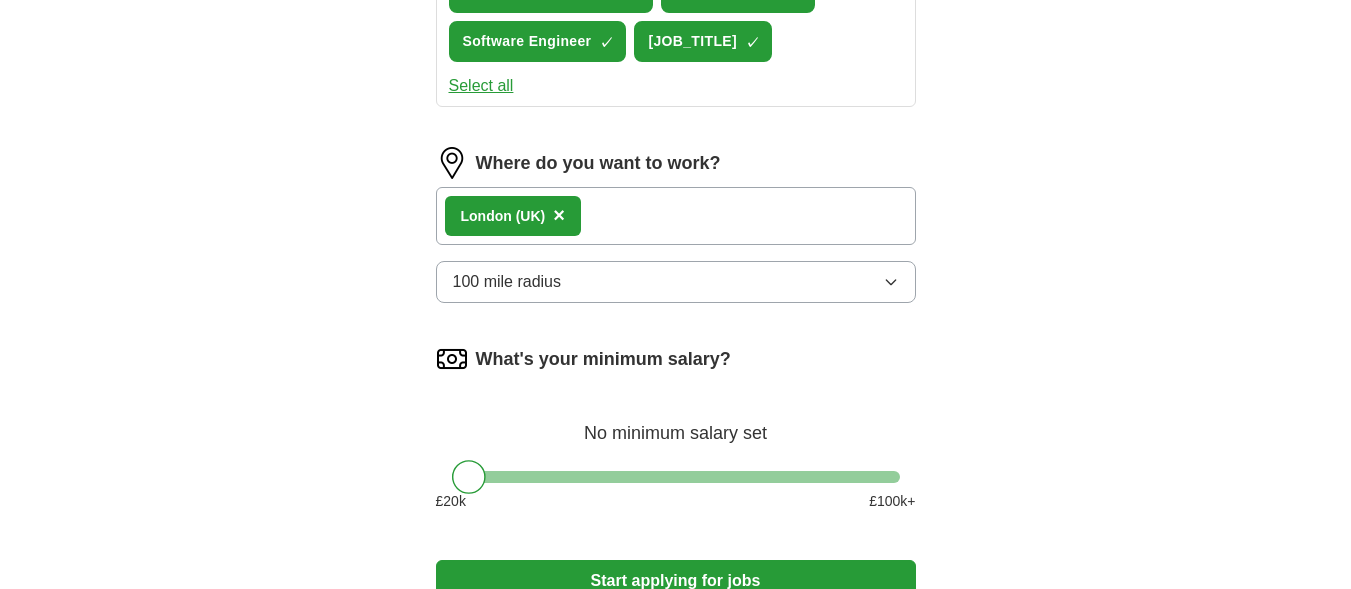 click on "[CITY]   ([COUNTRY]) ×" at bounding box center [676, 216] 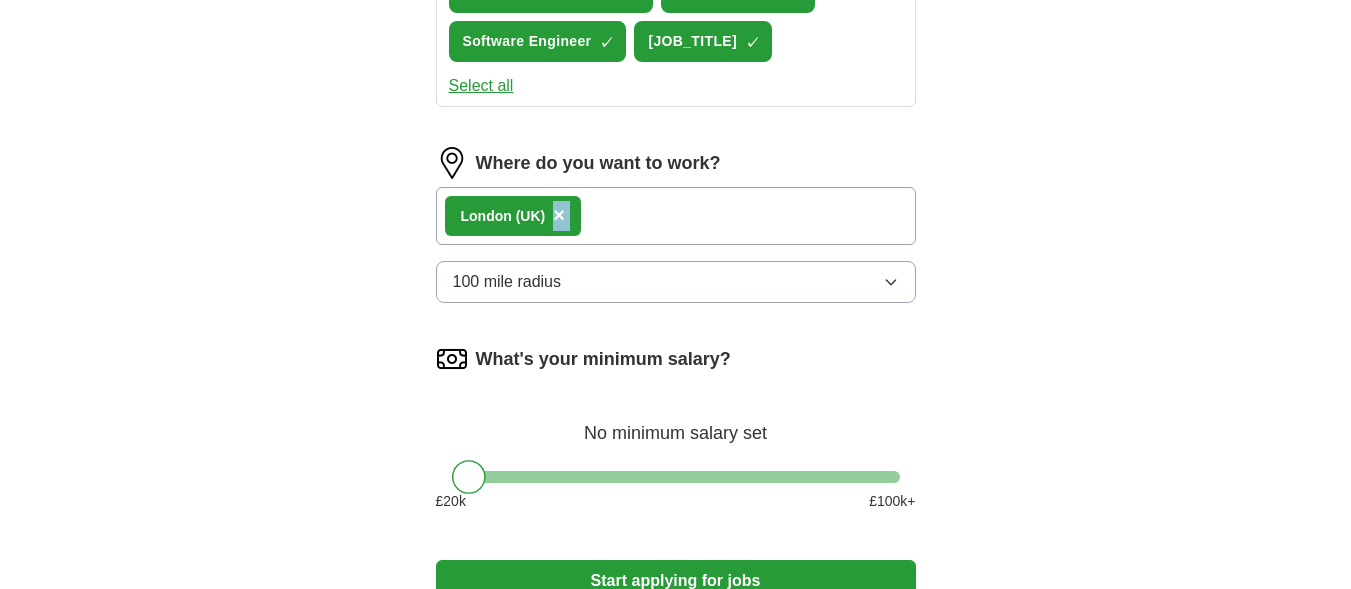 click on "[CITY]   ([COUNTRY]) ×" at bounding box center [676, 216] 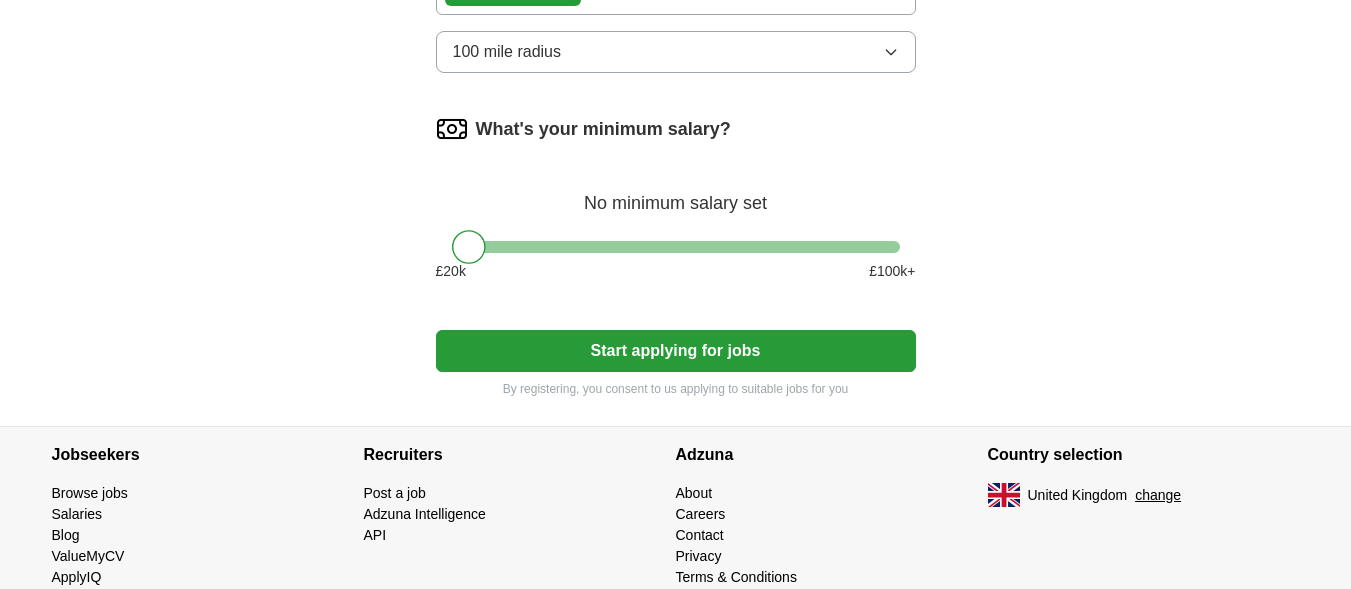 scroll, scrollTop: 1160, scrollLeft: 0, axis: vertical 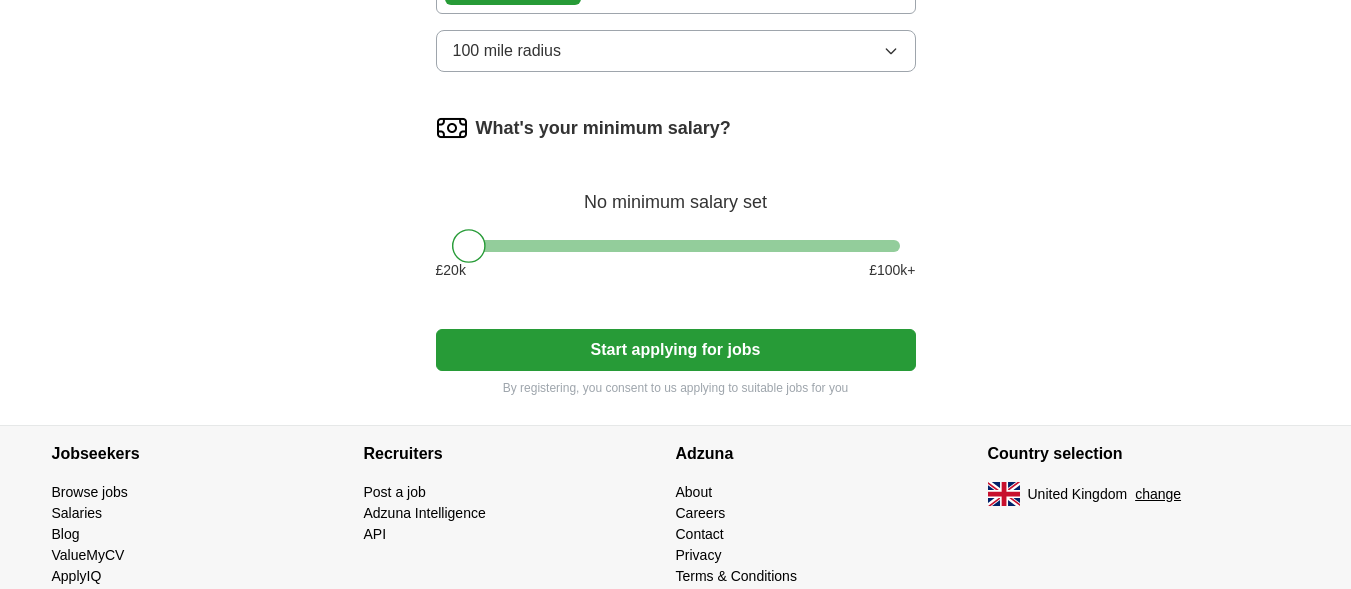 click on "Start applying for jobs" at bounding box center [676, 350] 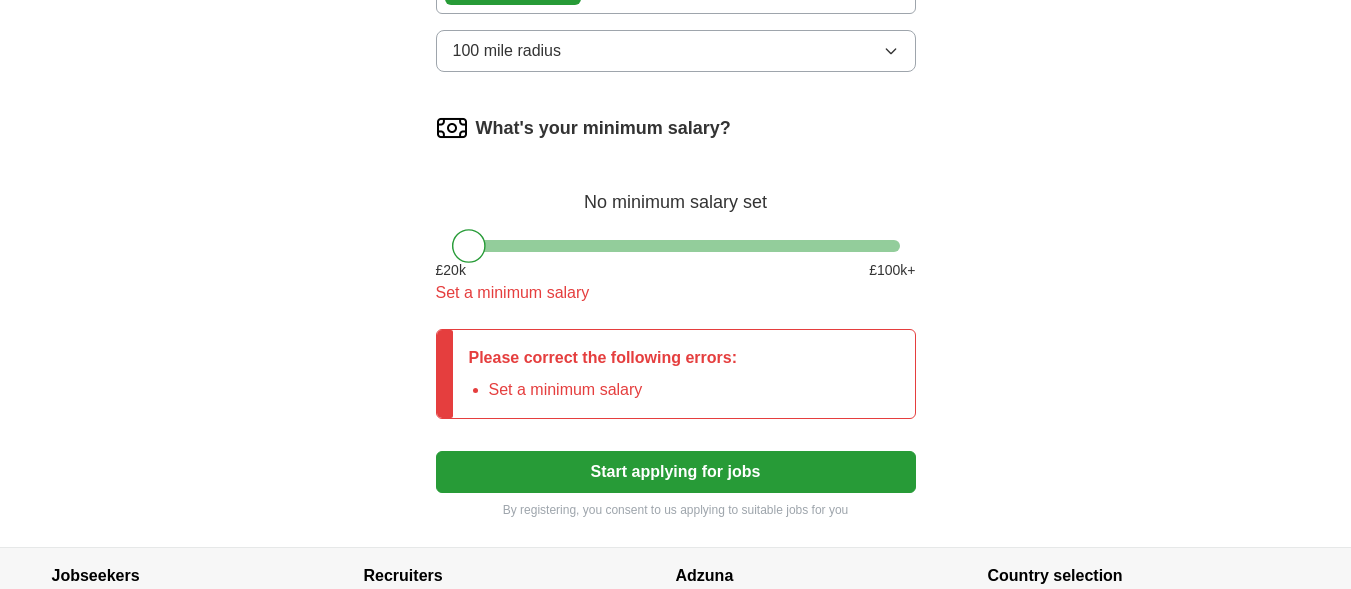 click on "What's your minimum salary? No minimum salary set £ 20 k £ 100 k+ Set a minimum salary" at bounding box center [676, 216] 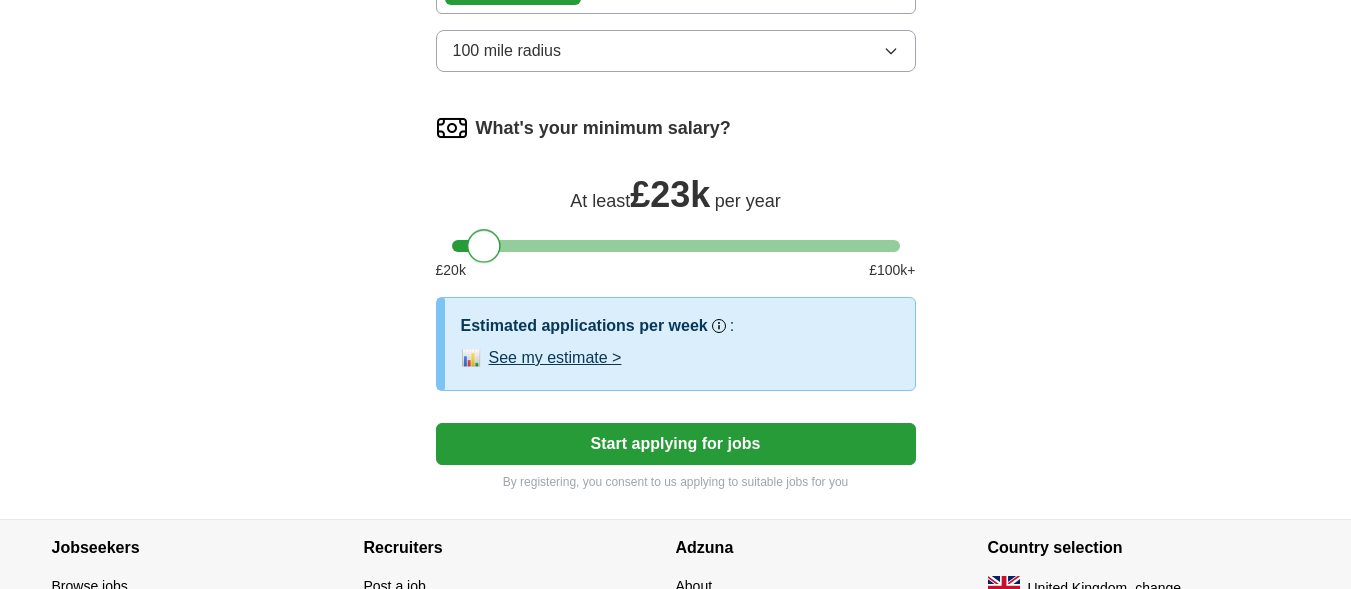 drag, startPoint x: 475, startPoint y: 245, endPoint x: 490, endPoint y: 247, distance: 15.132746 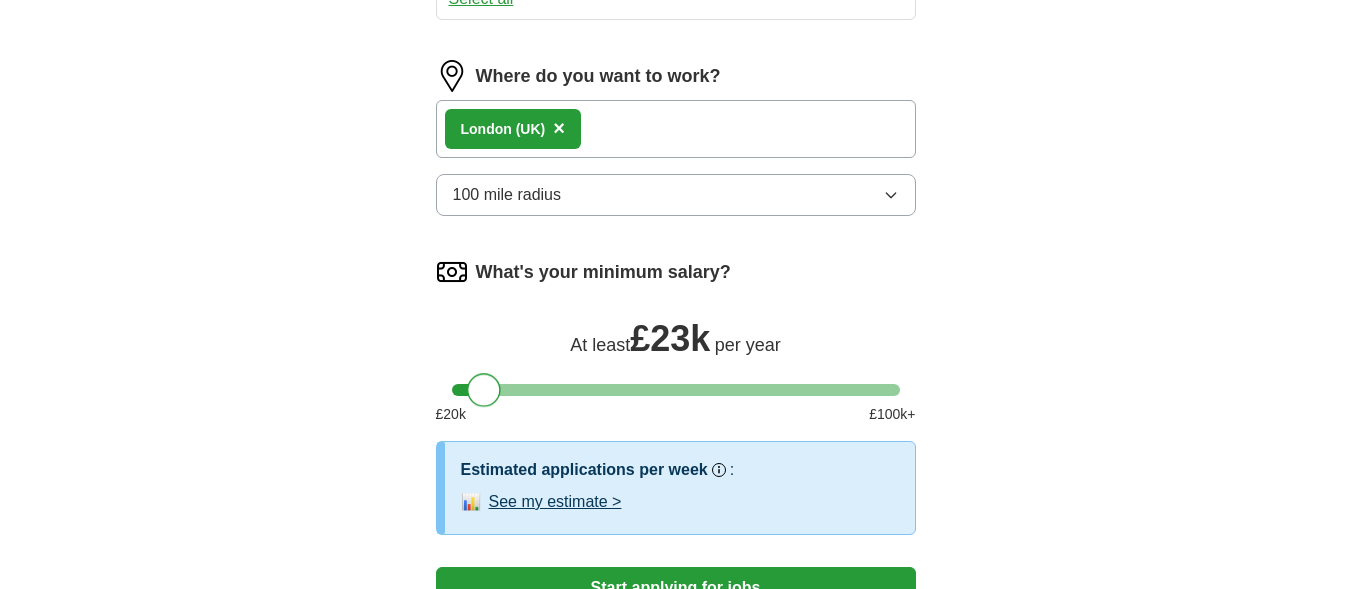 scroll, scrollTop: 1004, scrollLeft: 0, axis: vertical 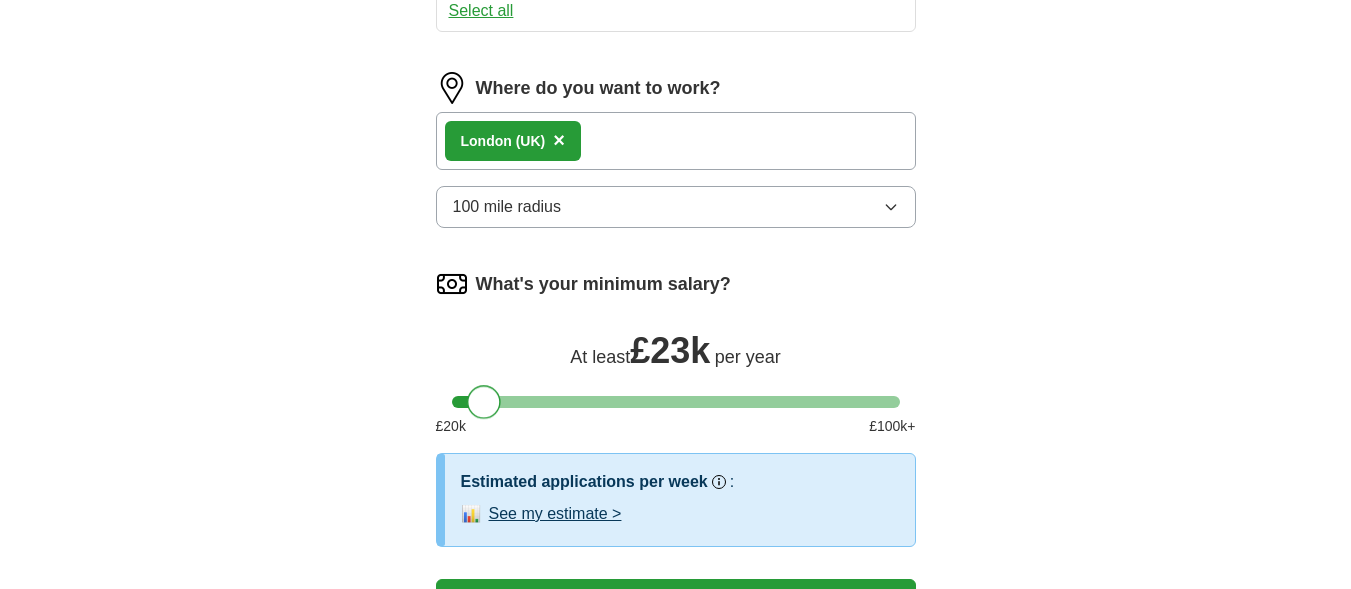 click on "[CITY]   ([COUNTRY]) ×" at bounding box center [676, 141] 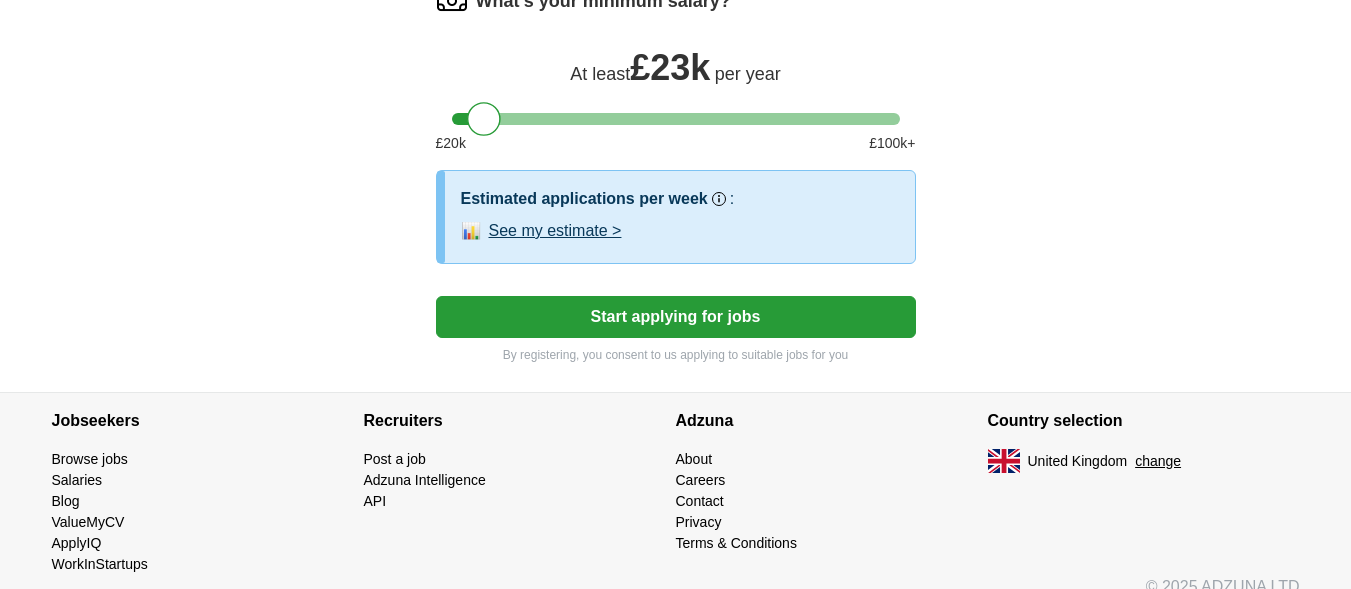 scroll, scrollTop: 1313, scrollLeft: 0, axis: vertical 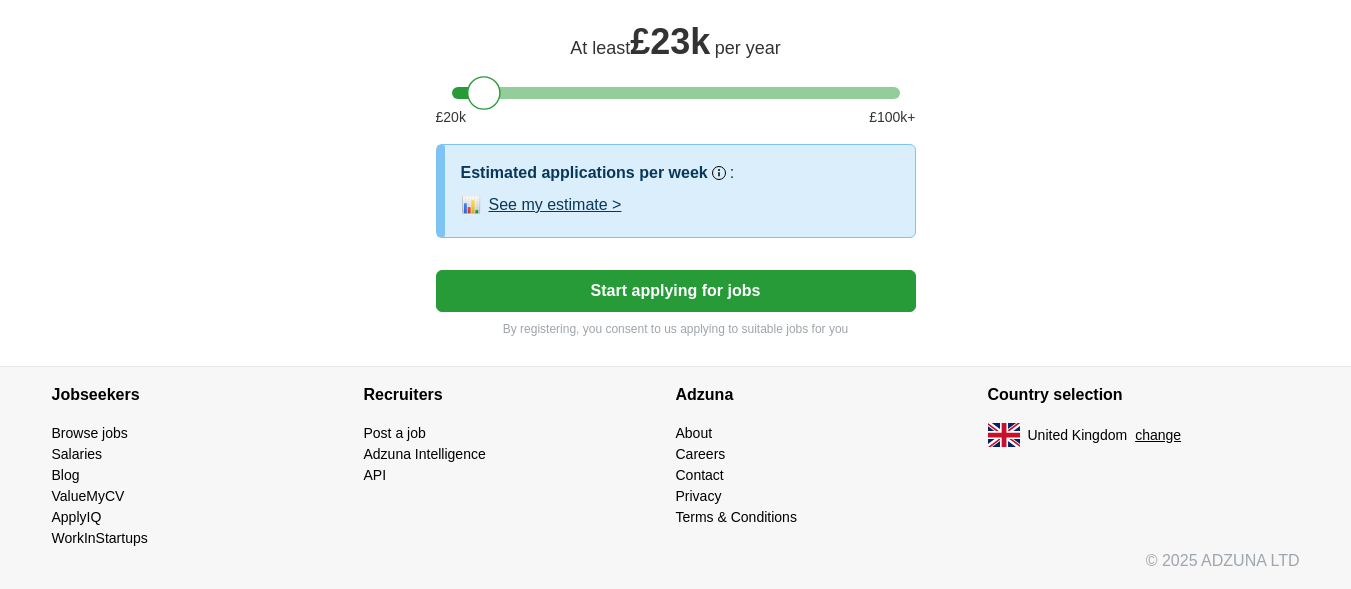 click on "Start applying for jobs" at bounding box center (676, 291) 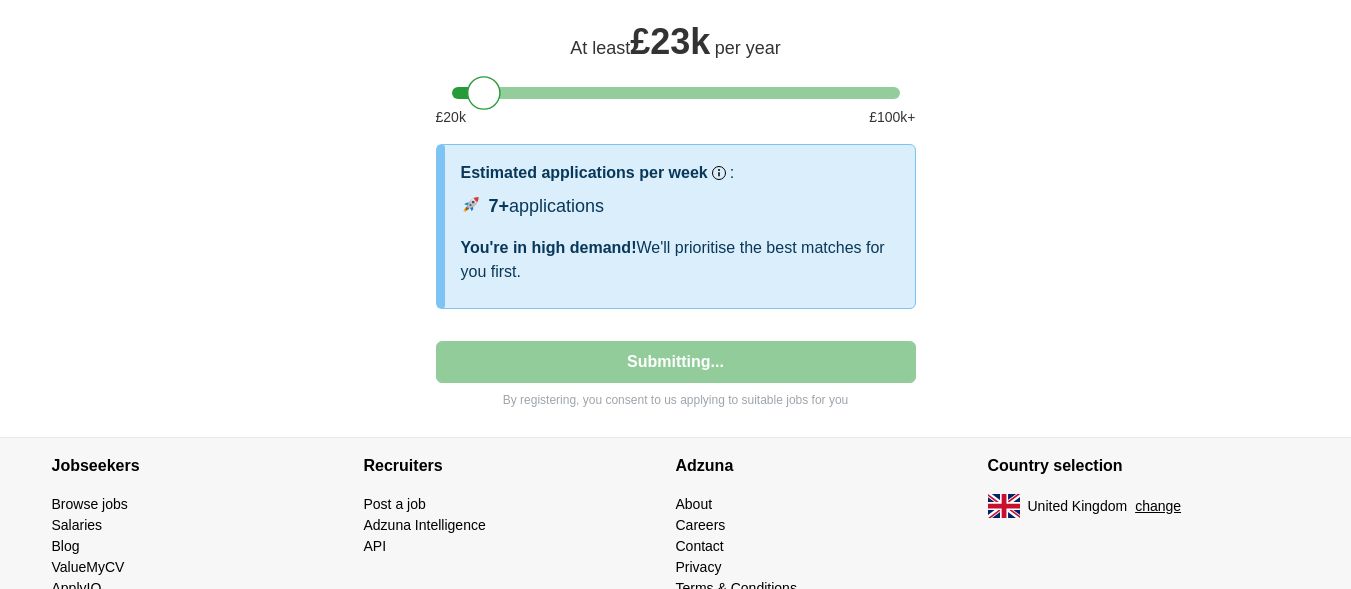 select on "**" 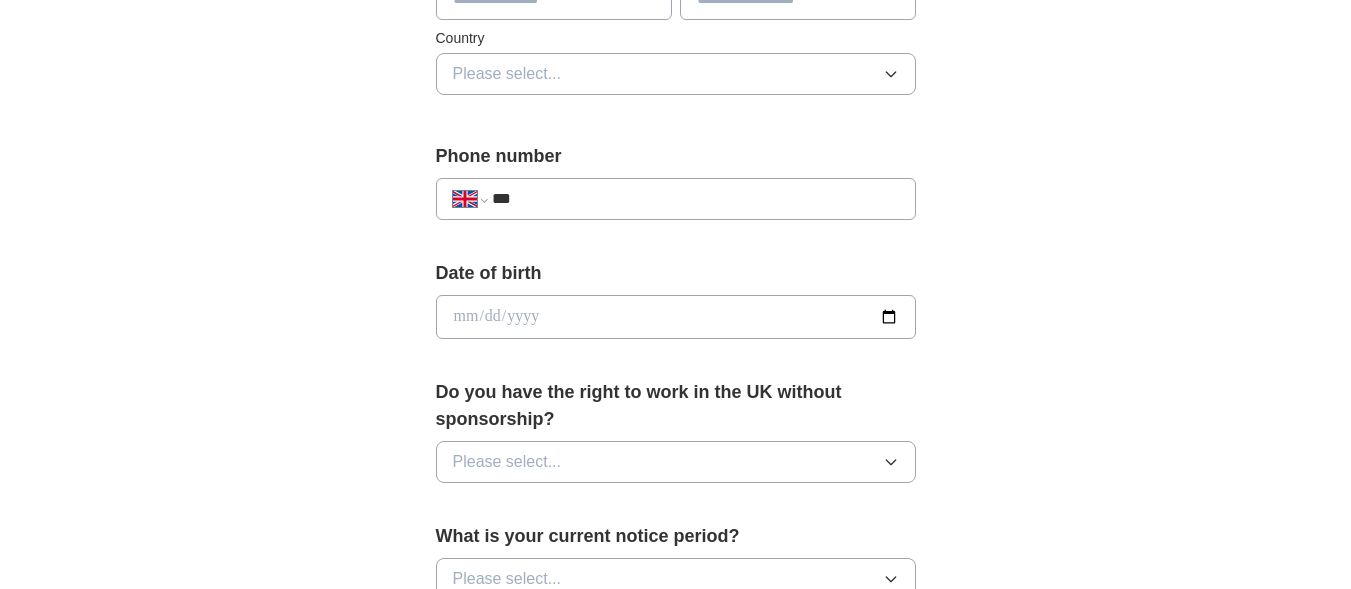 scroll, scrollTop: 668, scrollLeft: 0, axis: vertical 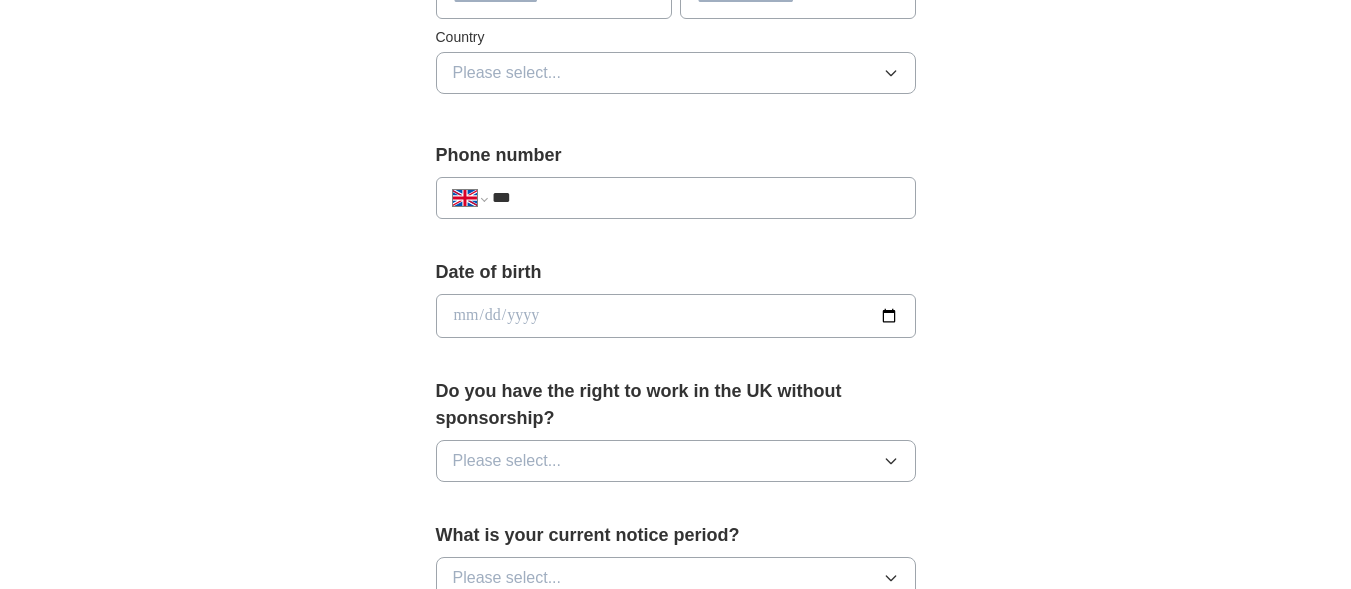 click on "***" at bounding box center (695, 198) 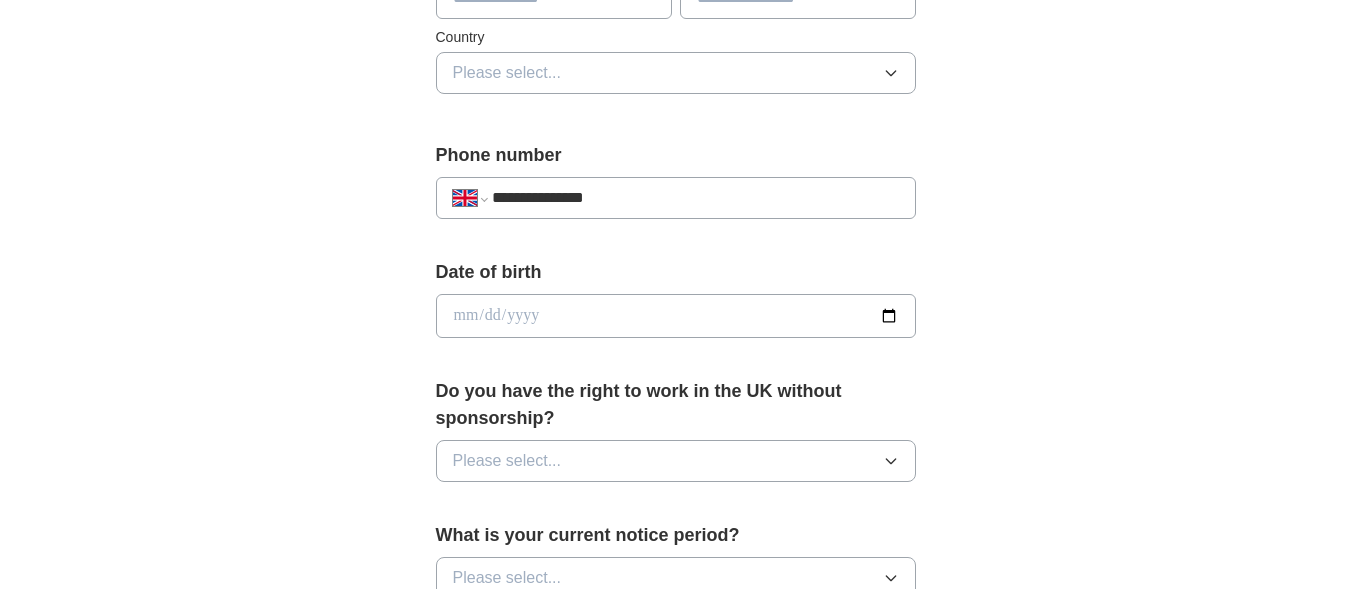 type on "**********" 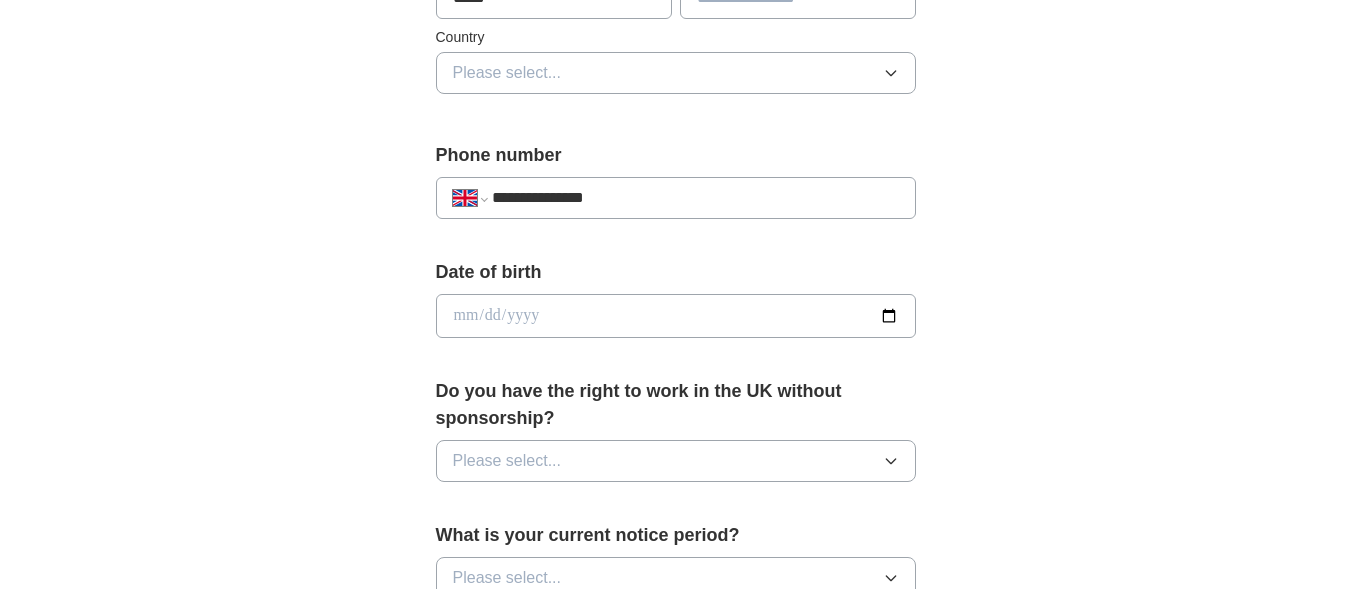type on "*******" 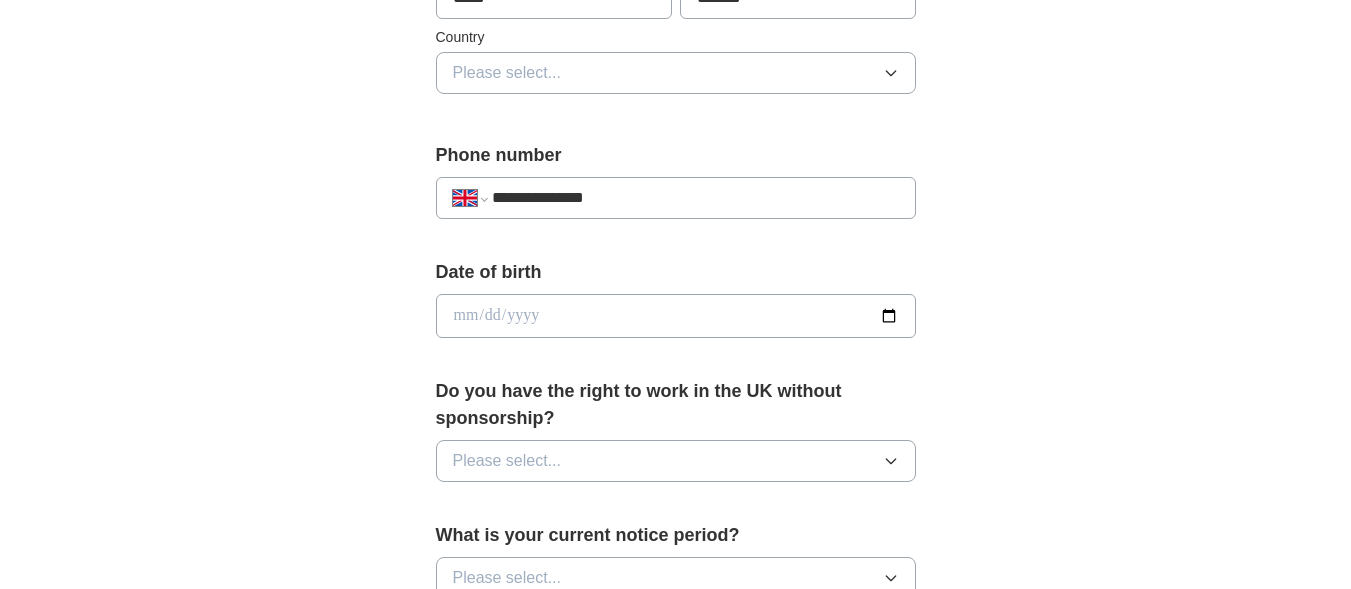 scroll, scrollTop: 666, scrollLeft: 0, axis: vertical 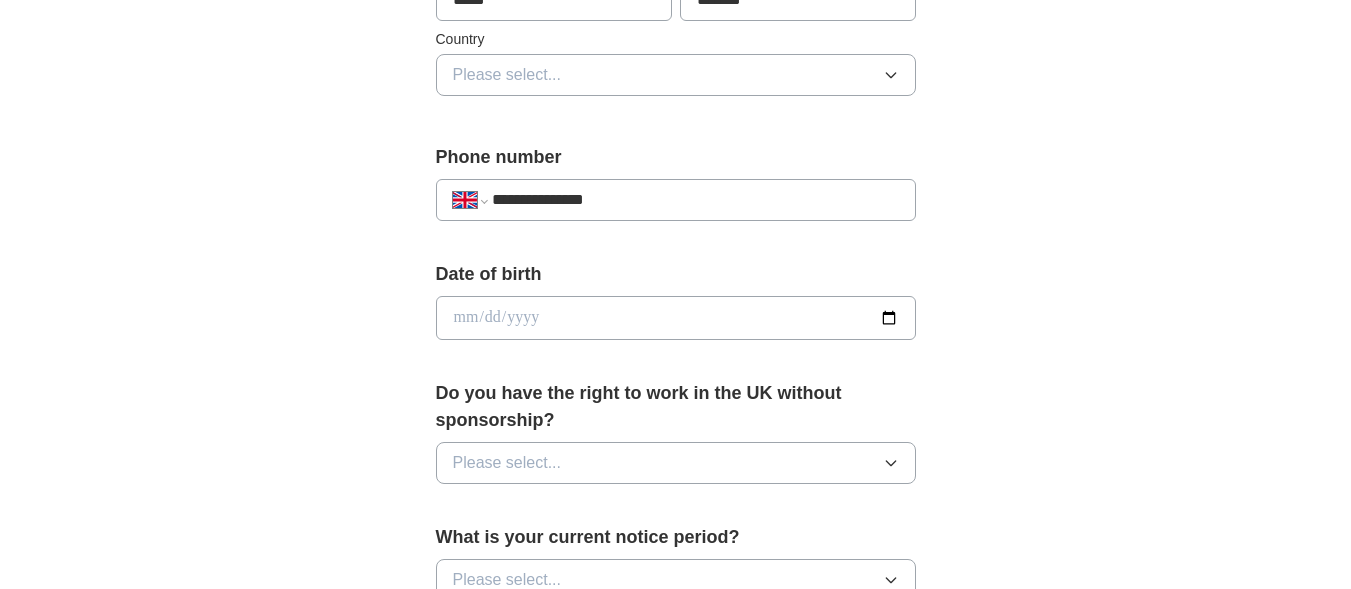 click at bounding box center (676, 318) 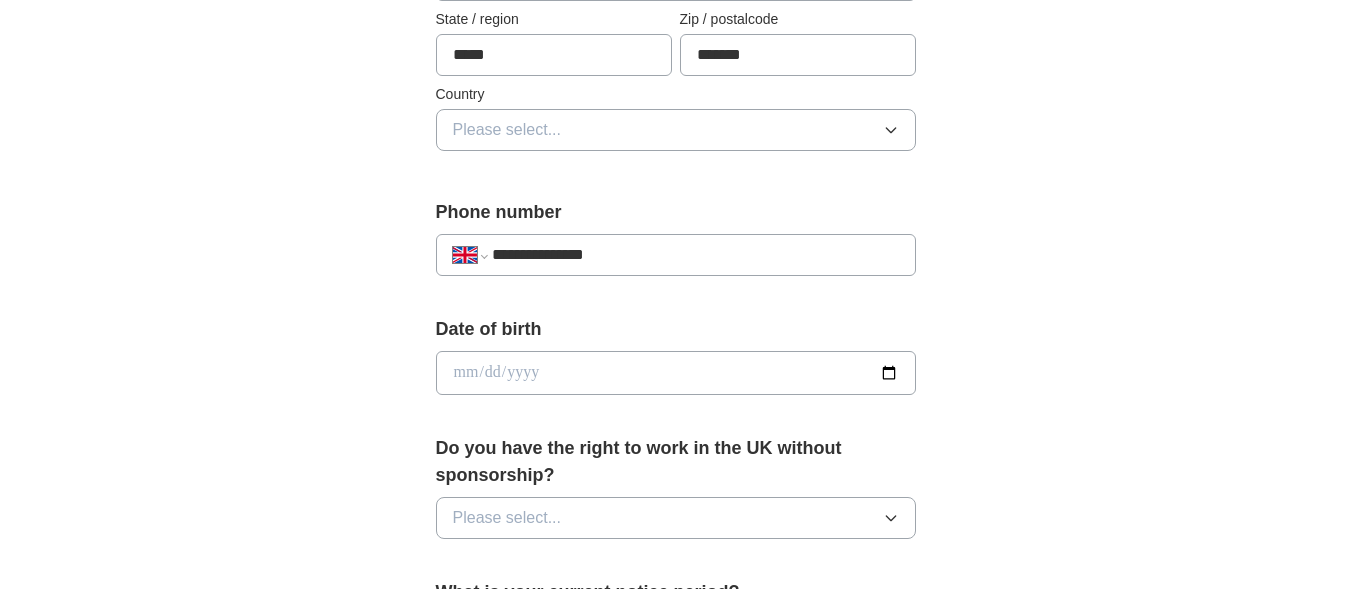 scroll, scrollTop: 577, scrollLeft: 0, axis: vertical 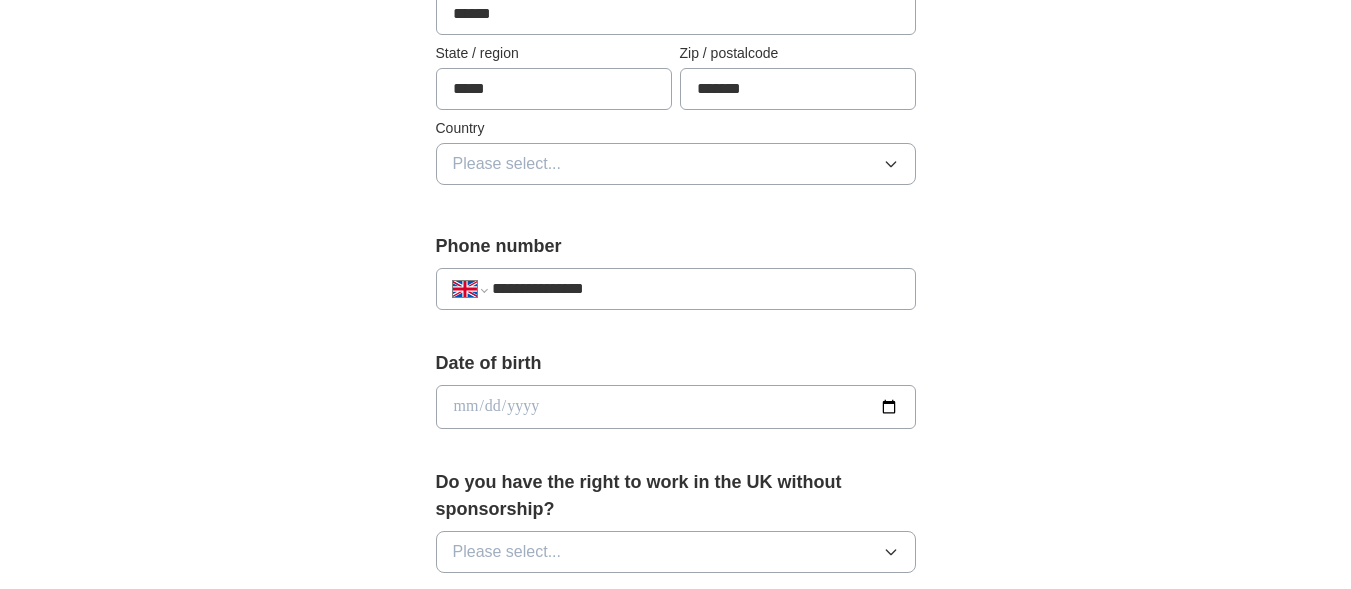 click at bounding box center [676, 407] 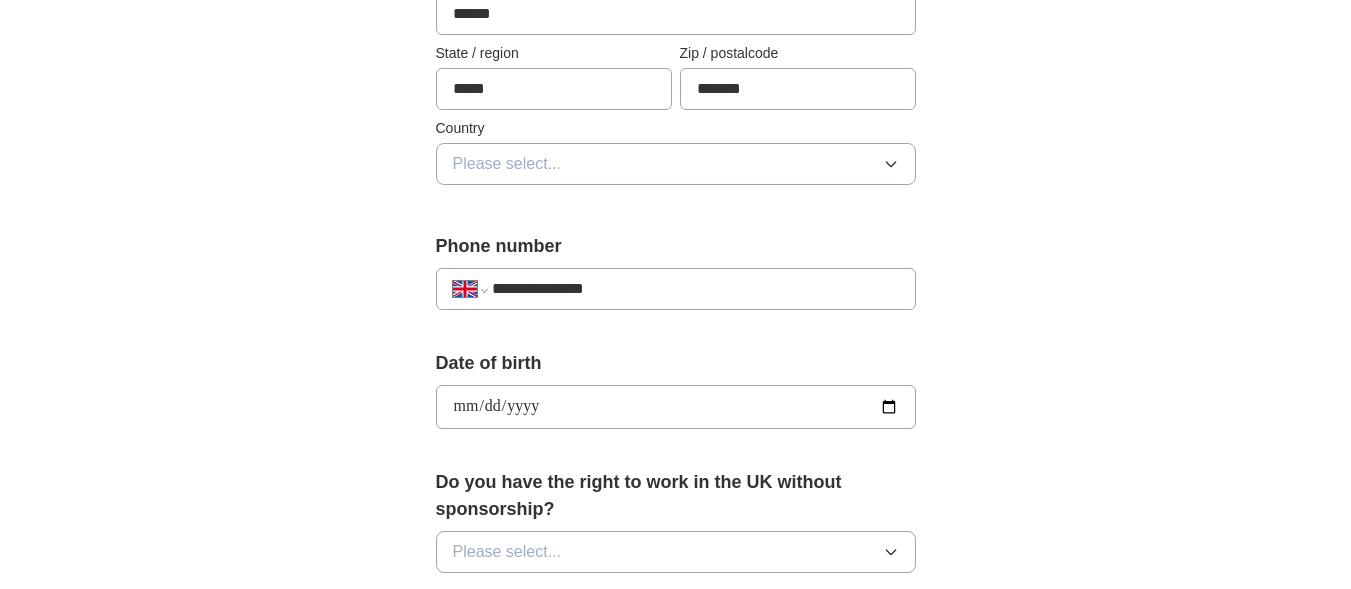 type on "**********" 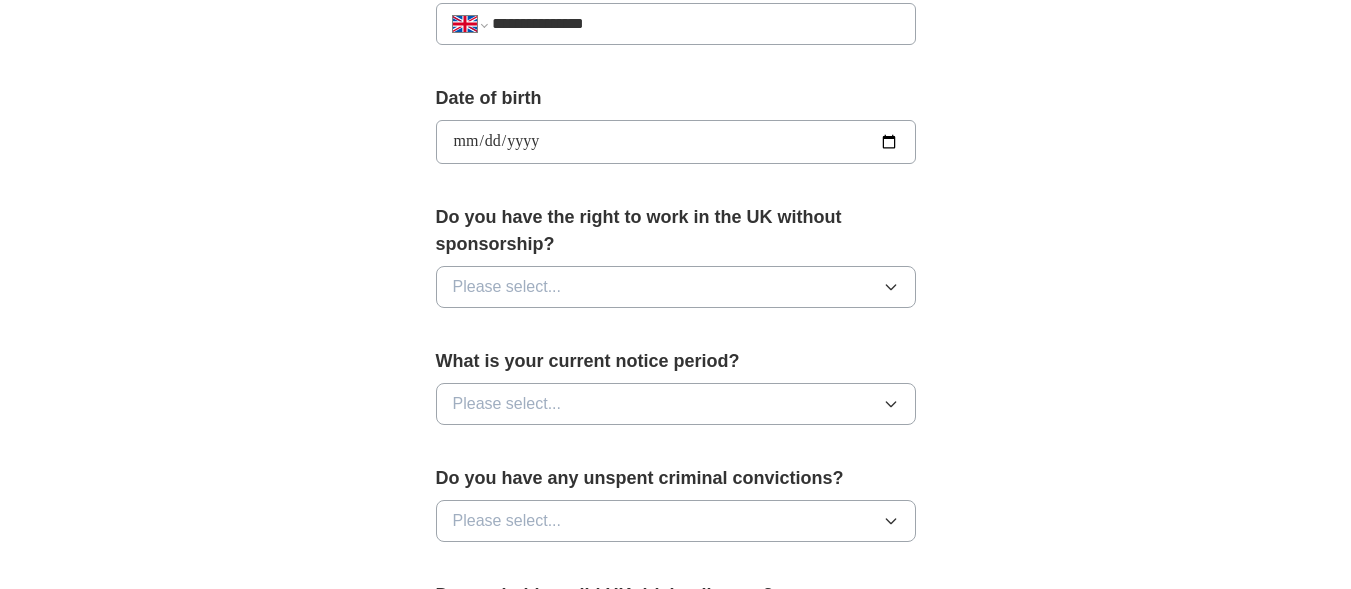 scroll, scrollTop: 844, scrollLeft: 0, axis: vertical 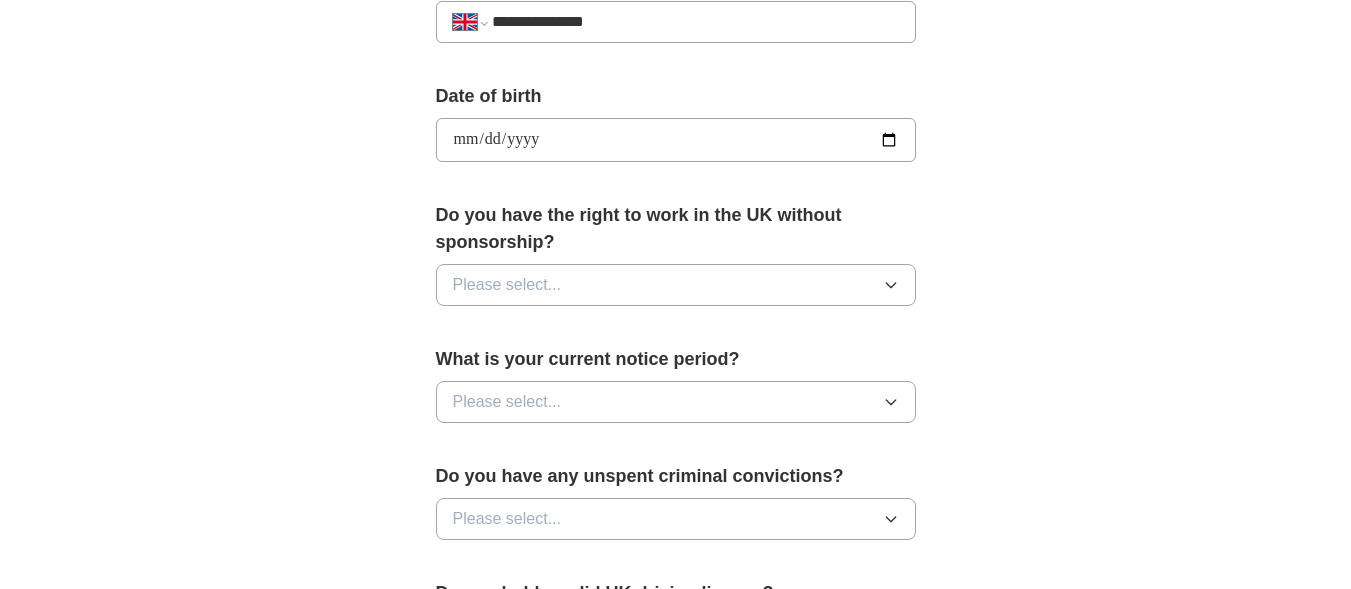 click on "Please select..." at bounding box center (676, 285) 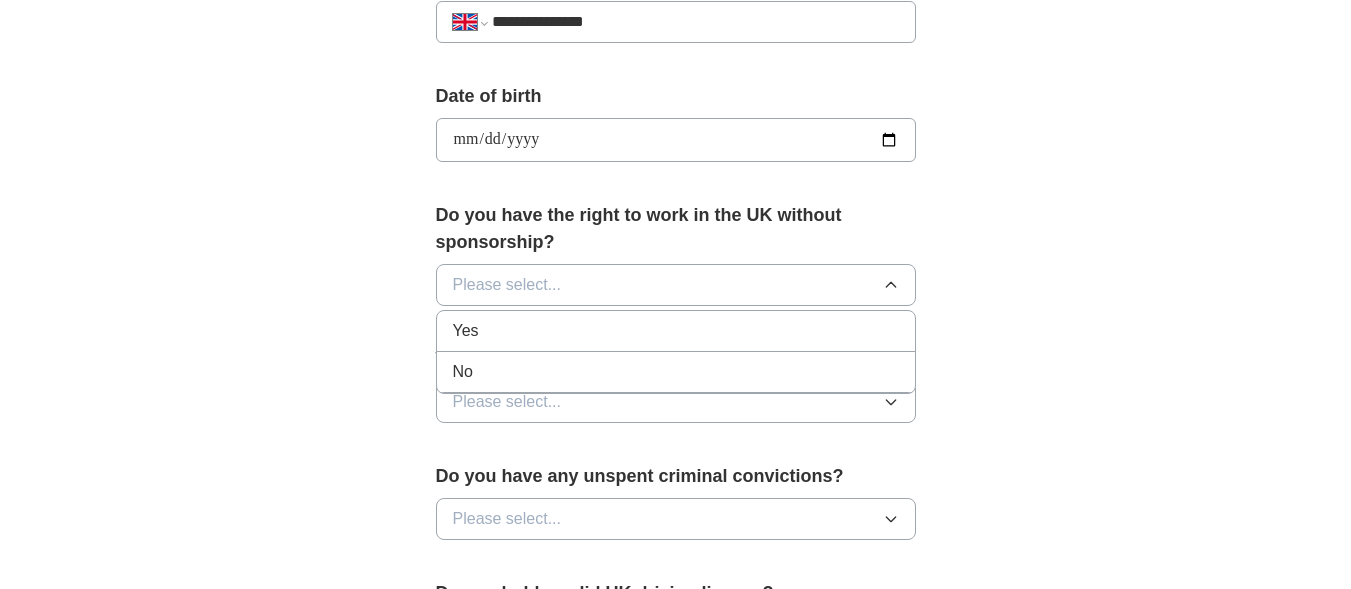 click on "Yes" at bounding box center [676, 331] 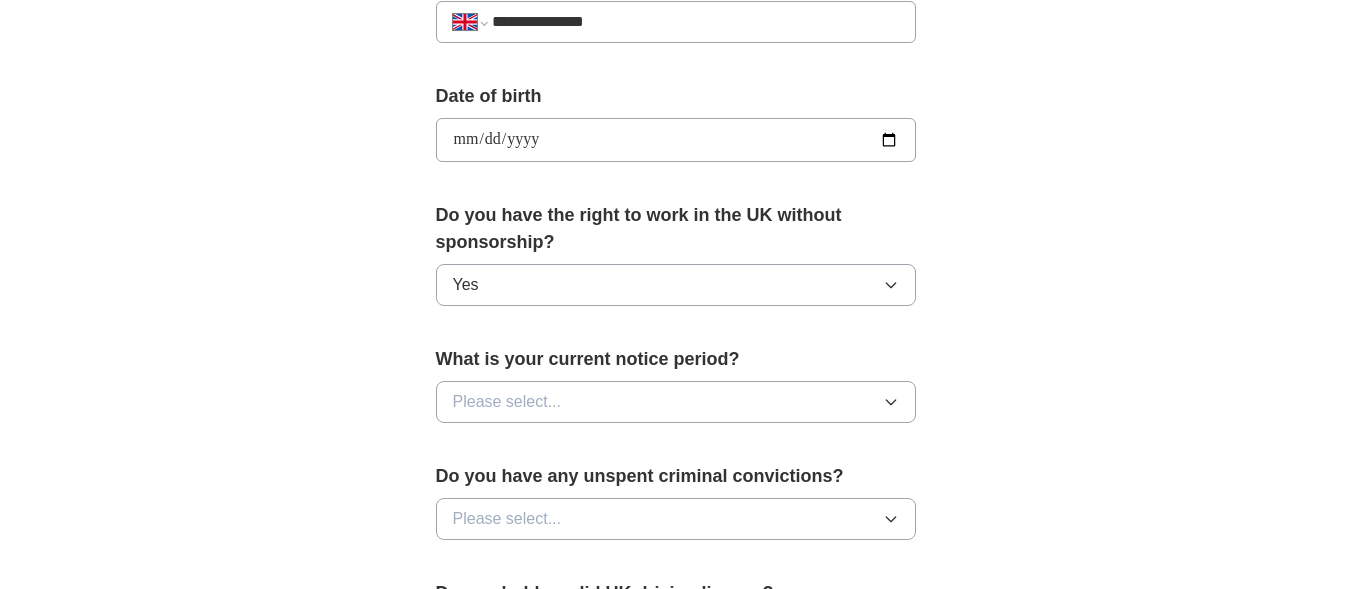 click on "Please select..." at bounding box center [676, 402] 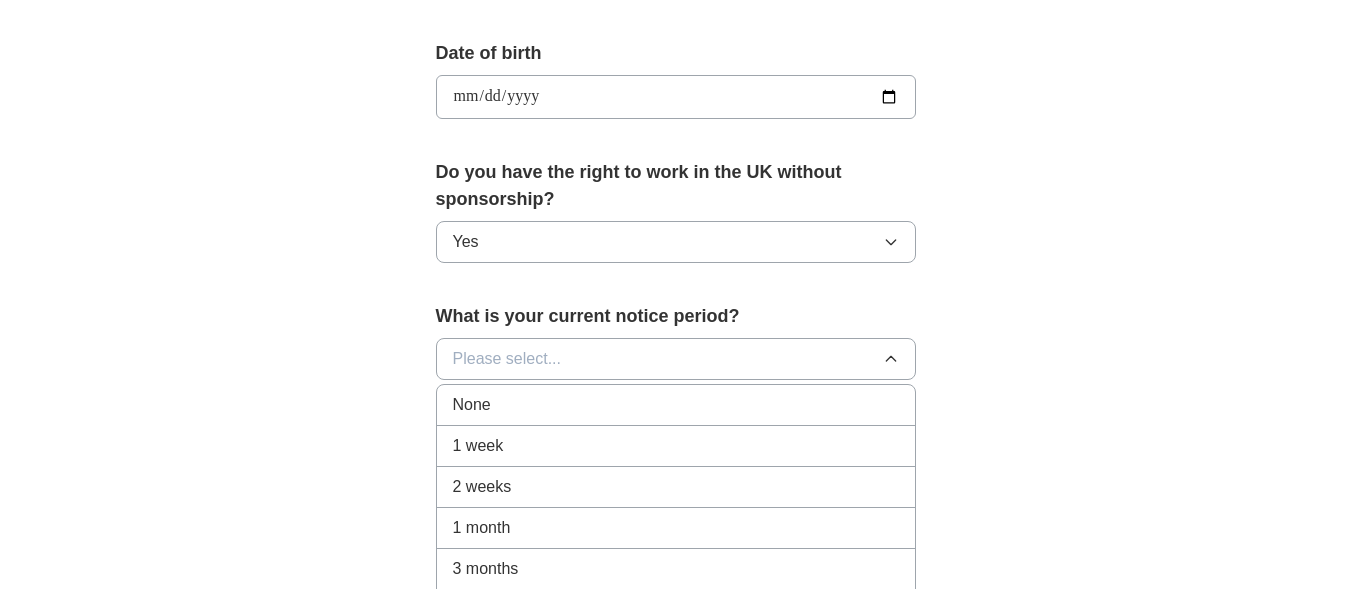 scroll, scrollTop: 888, scrollLeft: 0, axis: vertical 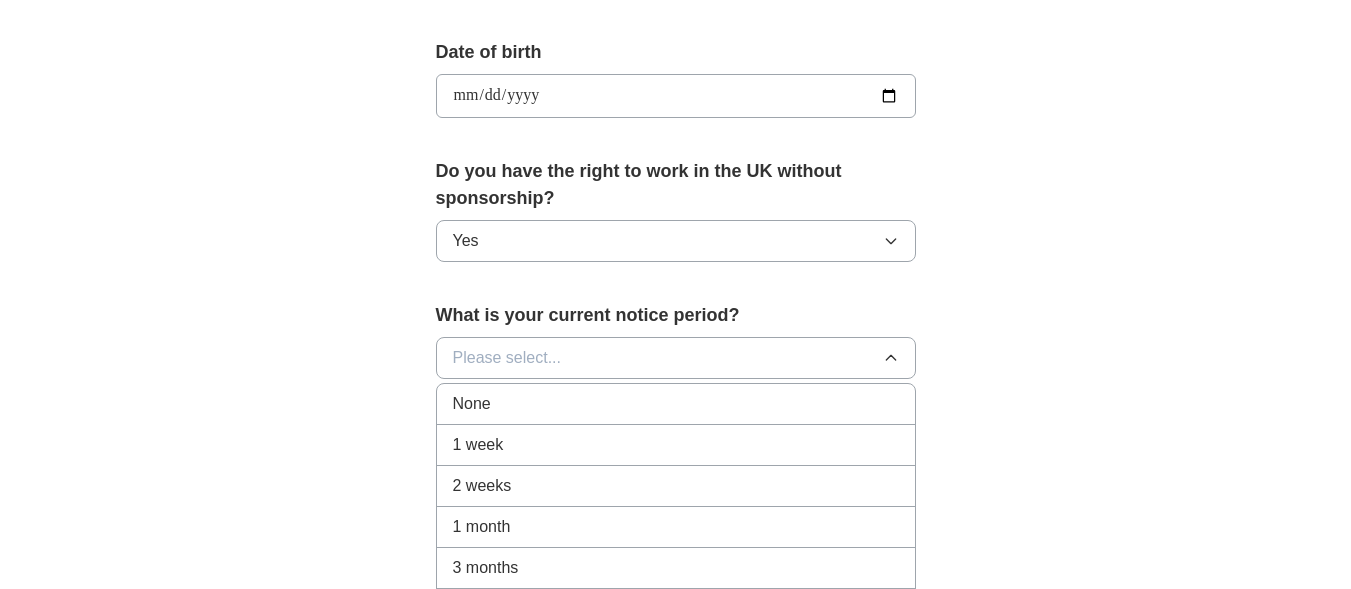 click on "1 month" at bounding box center (676, 527) 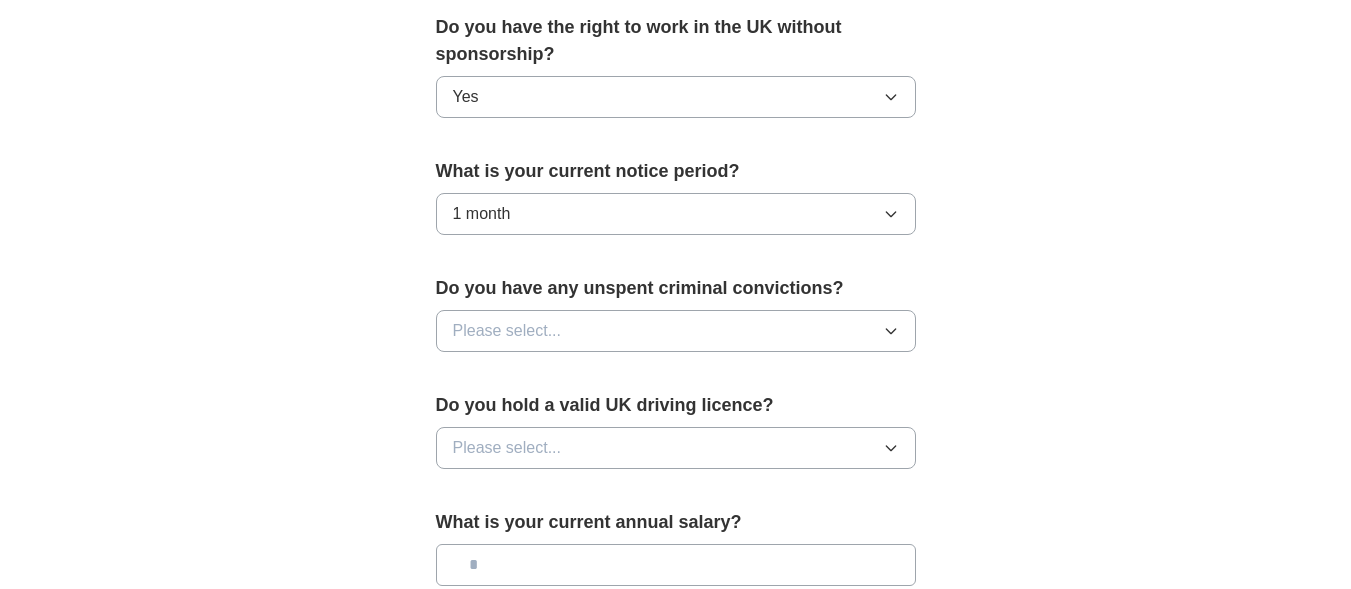 scroll, scrollTop: 1033, scrollLeft: 0, axis: vertical 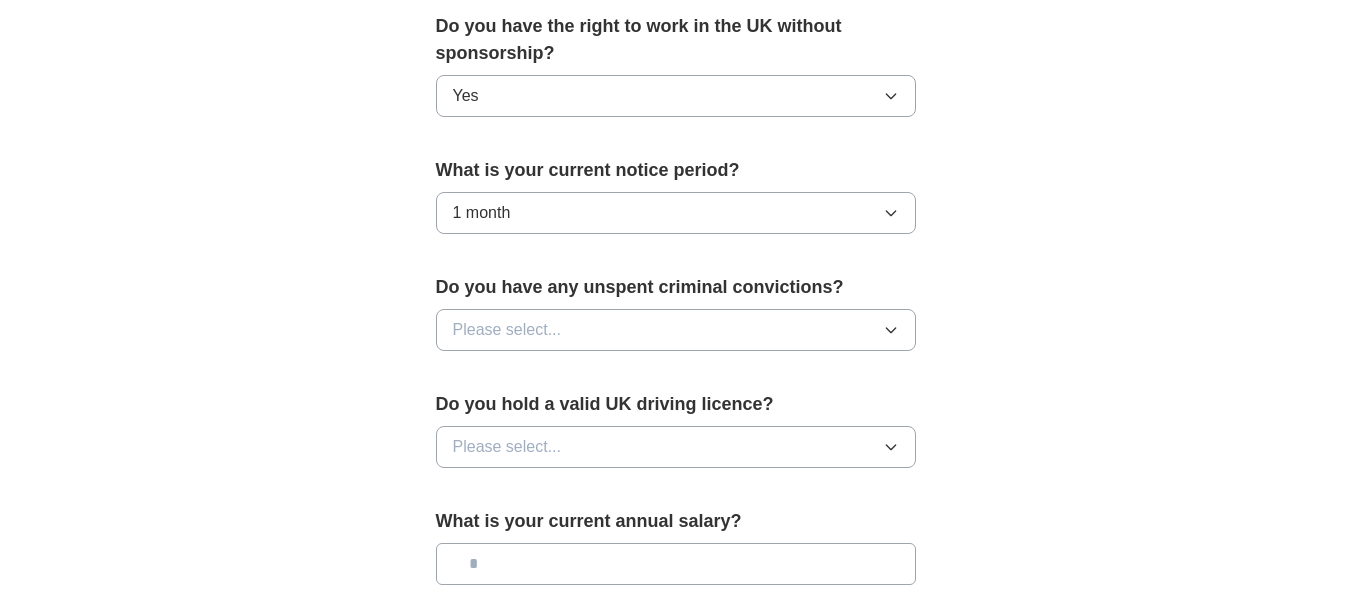 click on "Please select..." at bounding box center (676, 330) 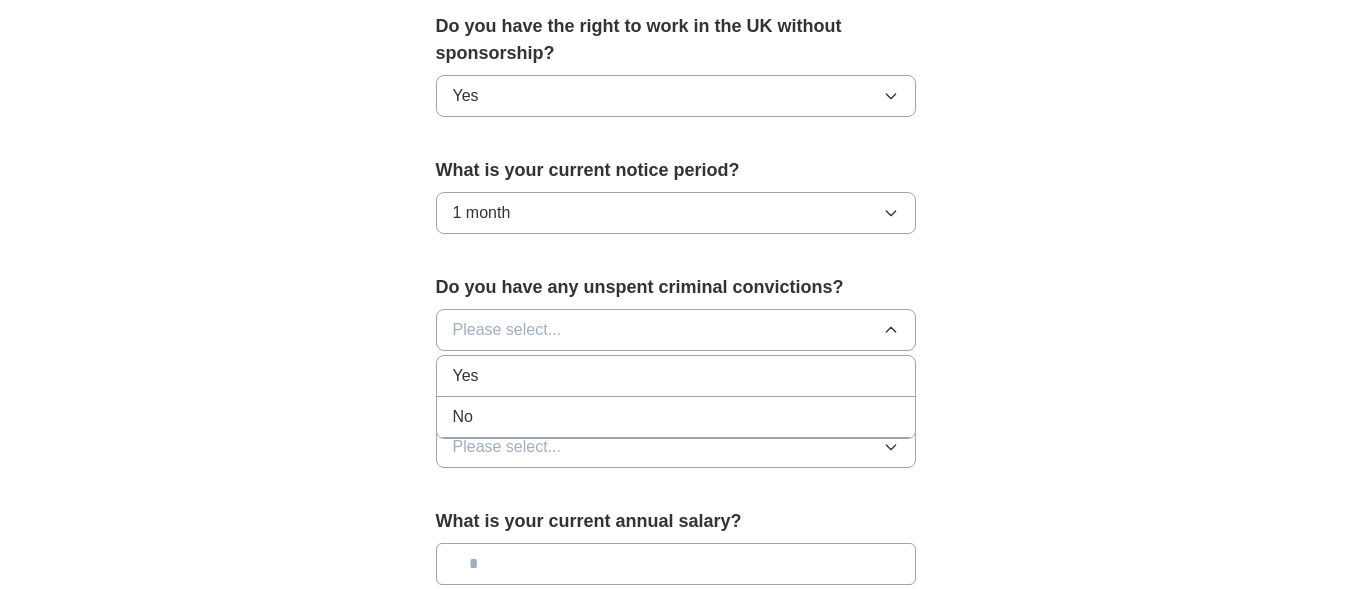 click on "No" at bounding box center [676, 417] 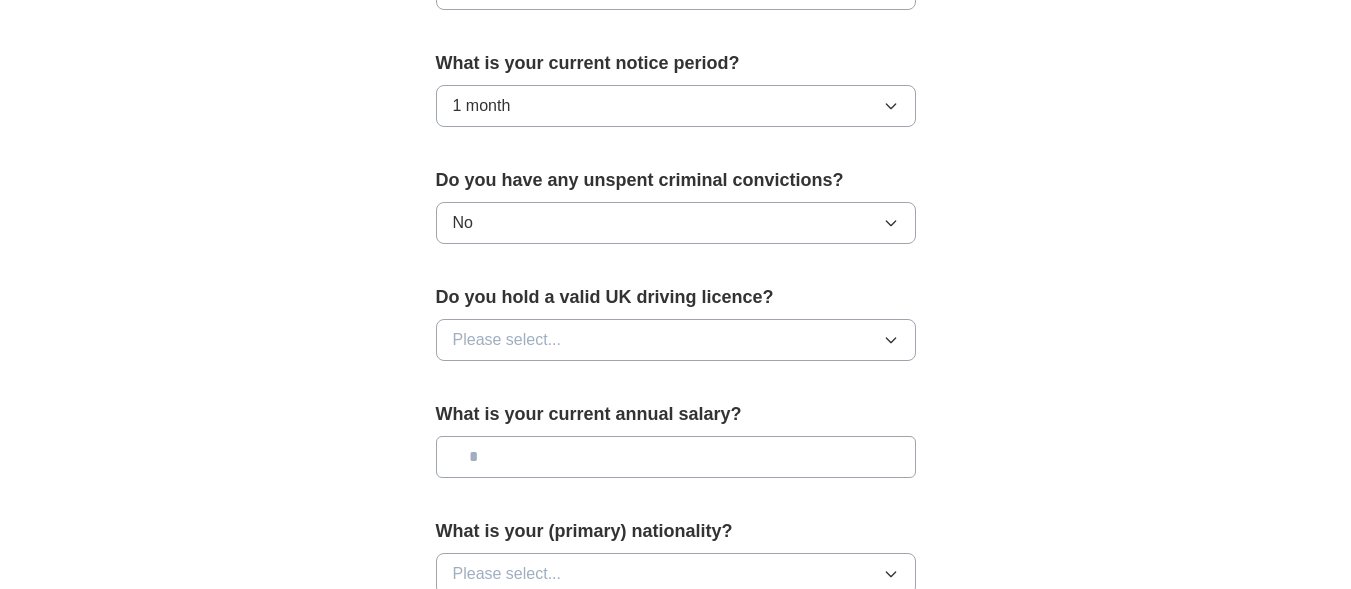 scroll, scrollTop: 1149, scrollLeft: 0, axis: vertical 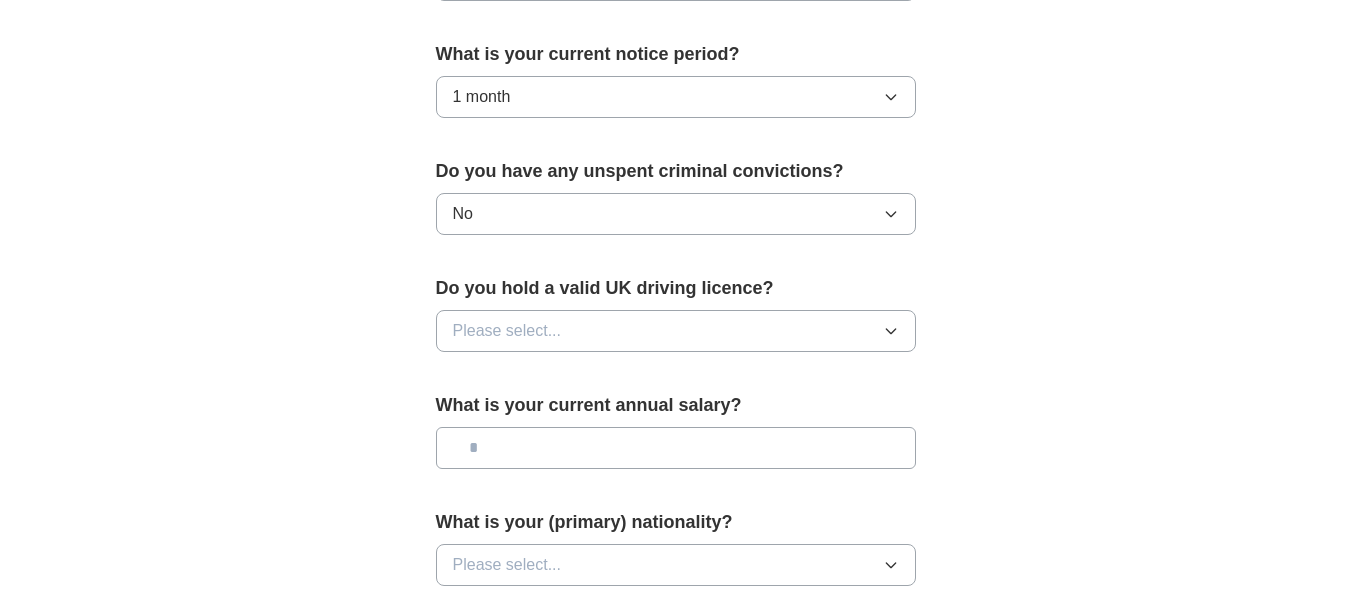 click on "Please select..." at bounding box center (676, 331) 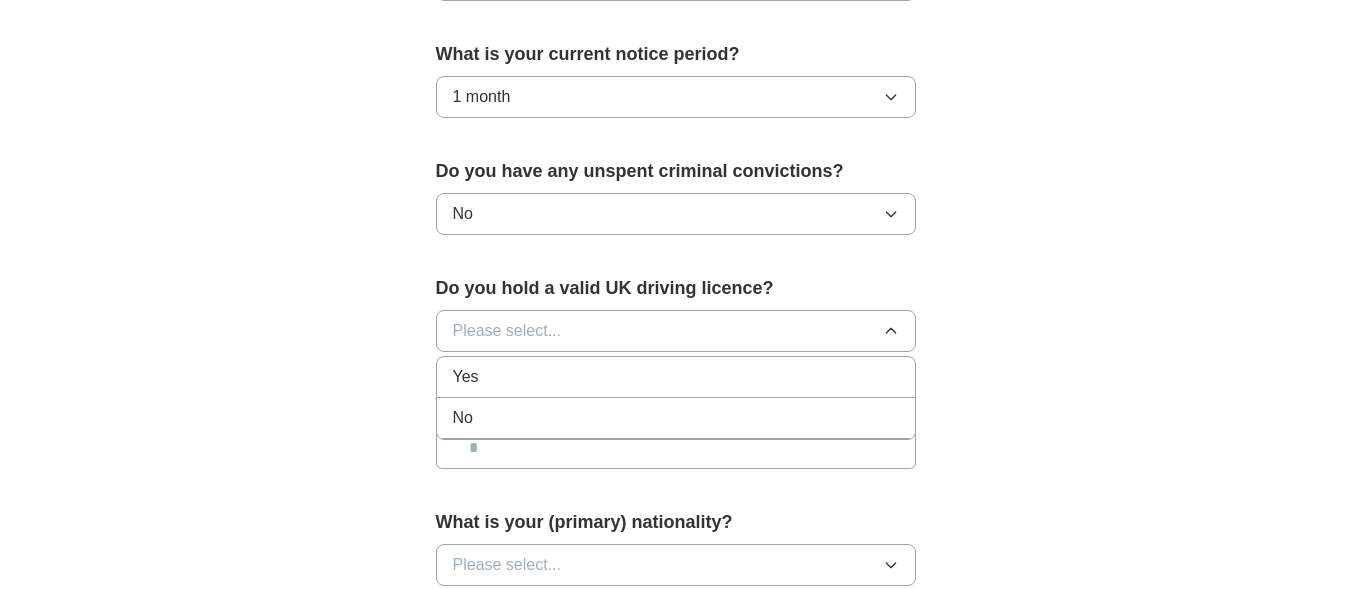 click on "Yes" at bounding box center [676, 377] 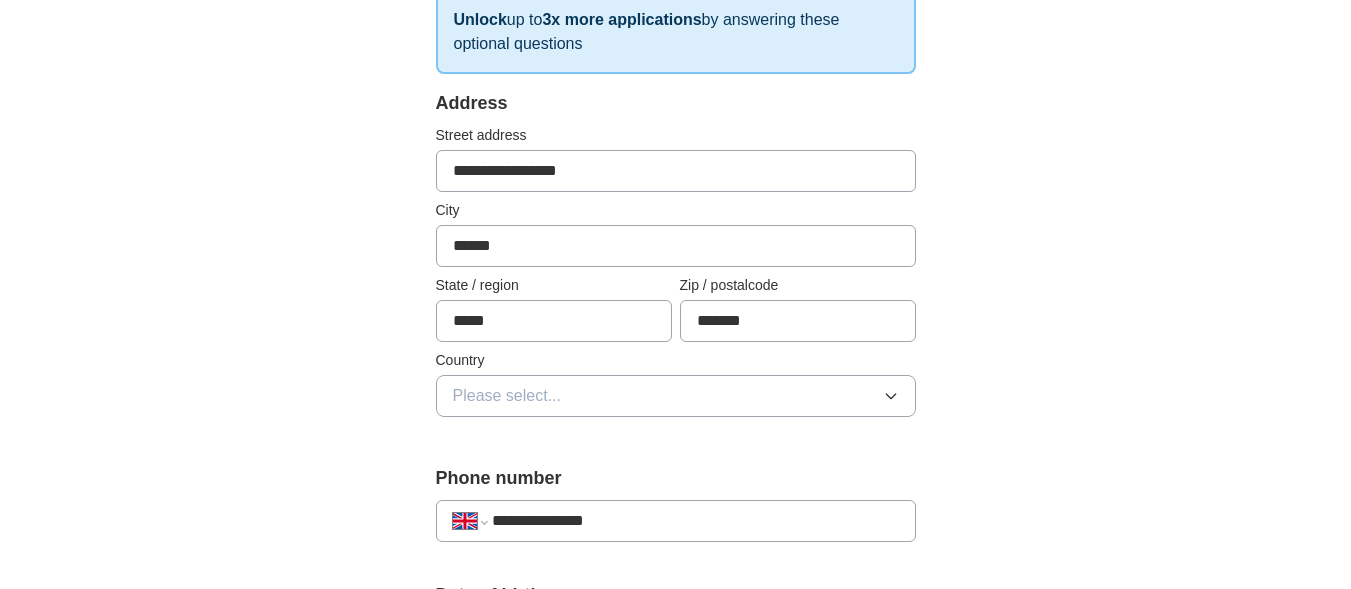 scroll, scrollTop: 347, scrollLeft: 0, axis: vertical 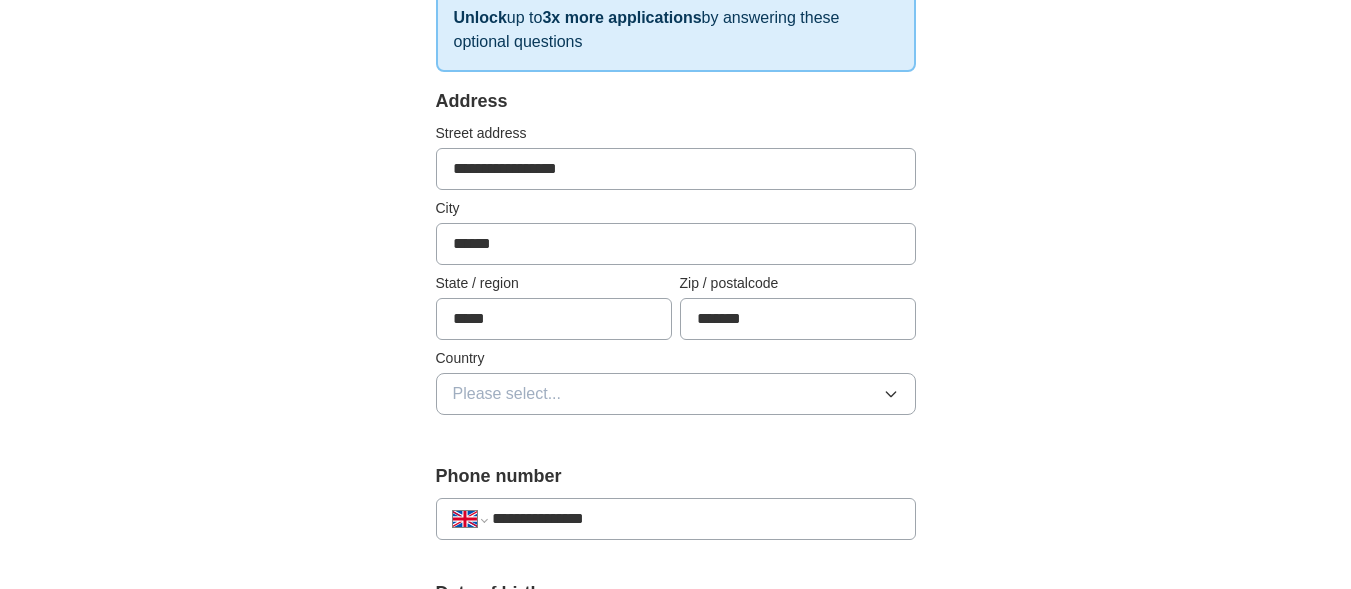 click on "**********" at bounding box center [676, 169] 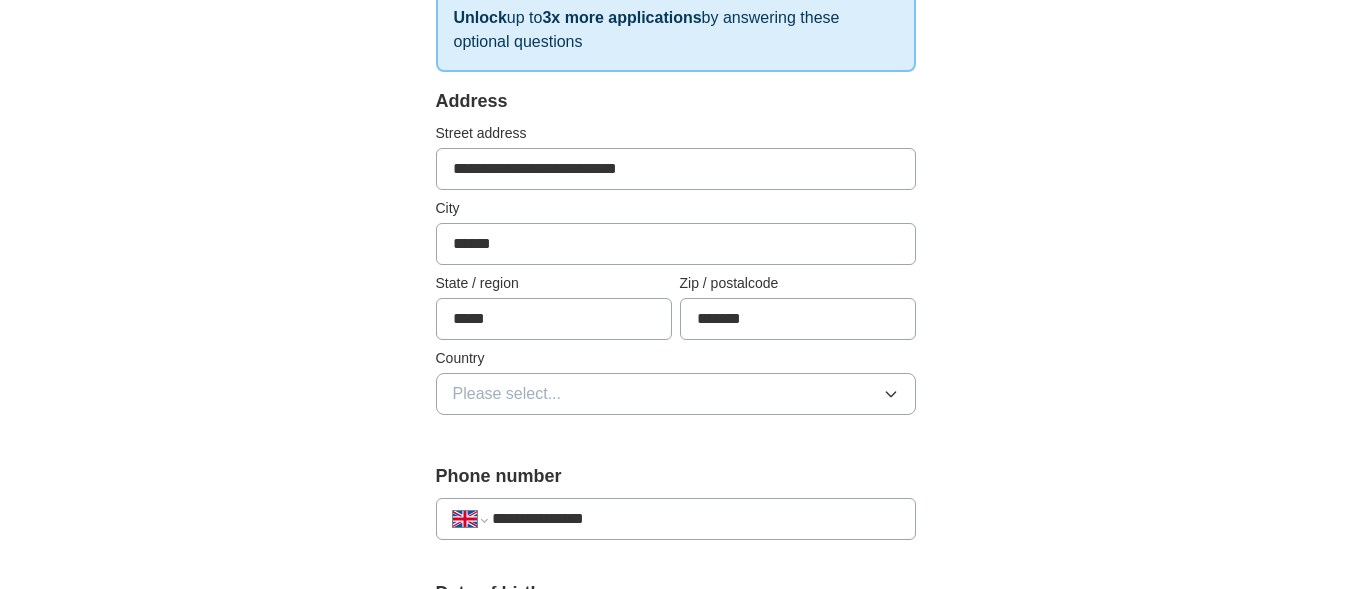 scroll, scrollTop: 411, scrollLeft: 0, axis: vertical 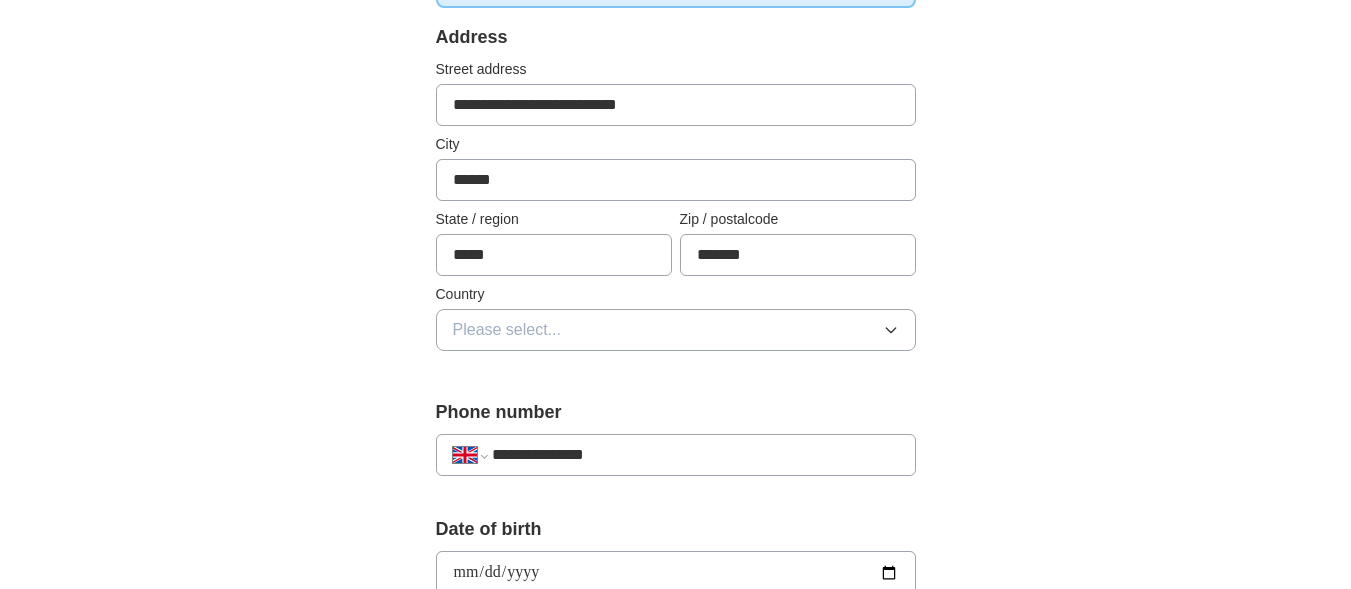 type on "**********" 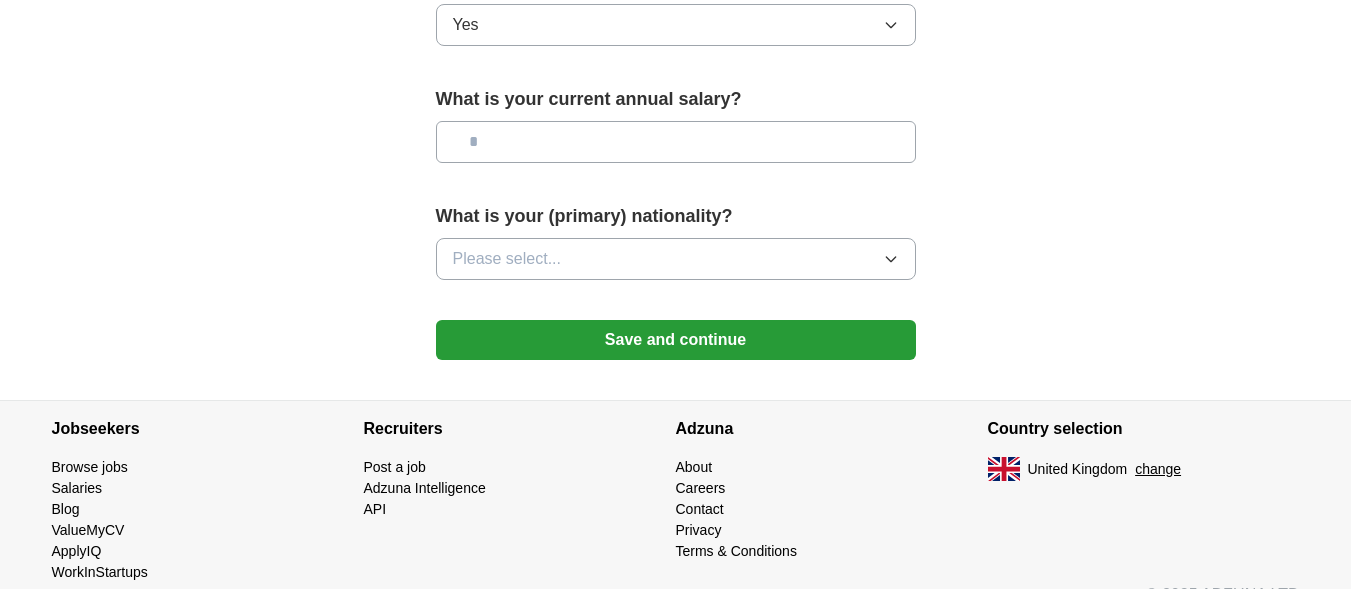 scroll, scrollTop: 1489, scrollLeft: 0, axis: vertical 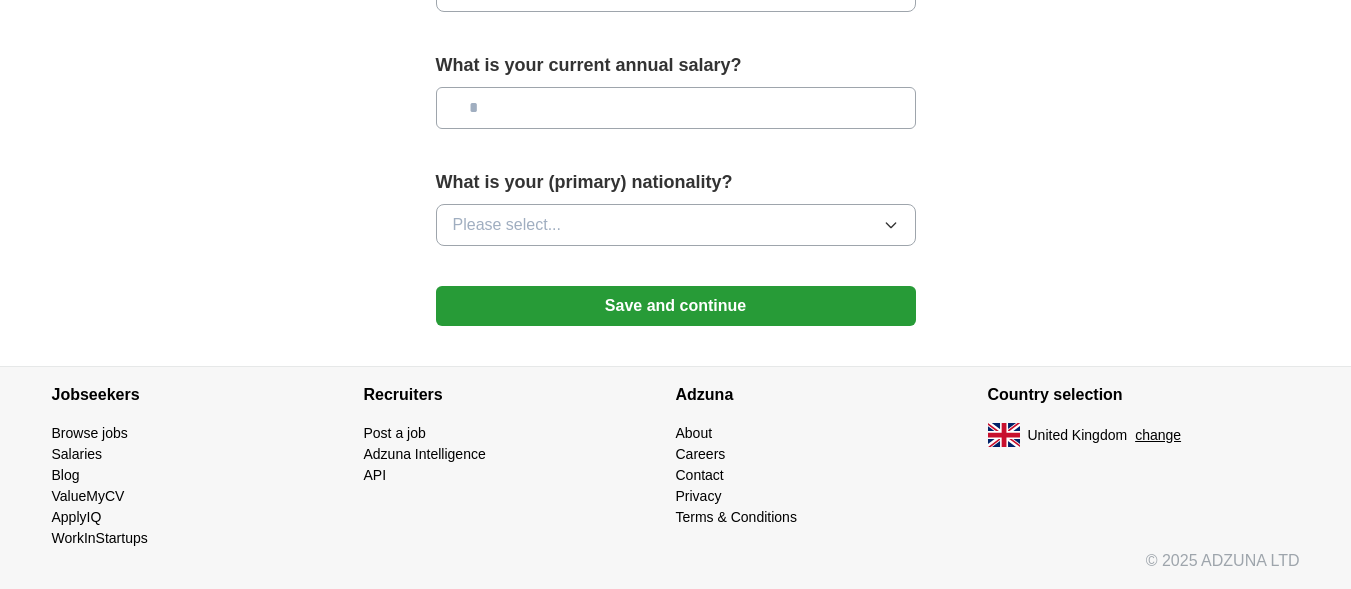 click on "**********" at bounding box center [676, -354] 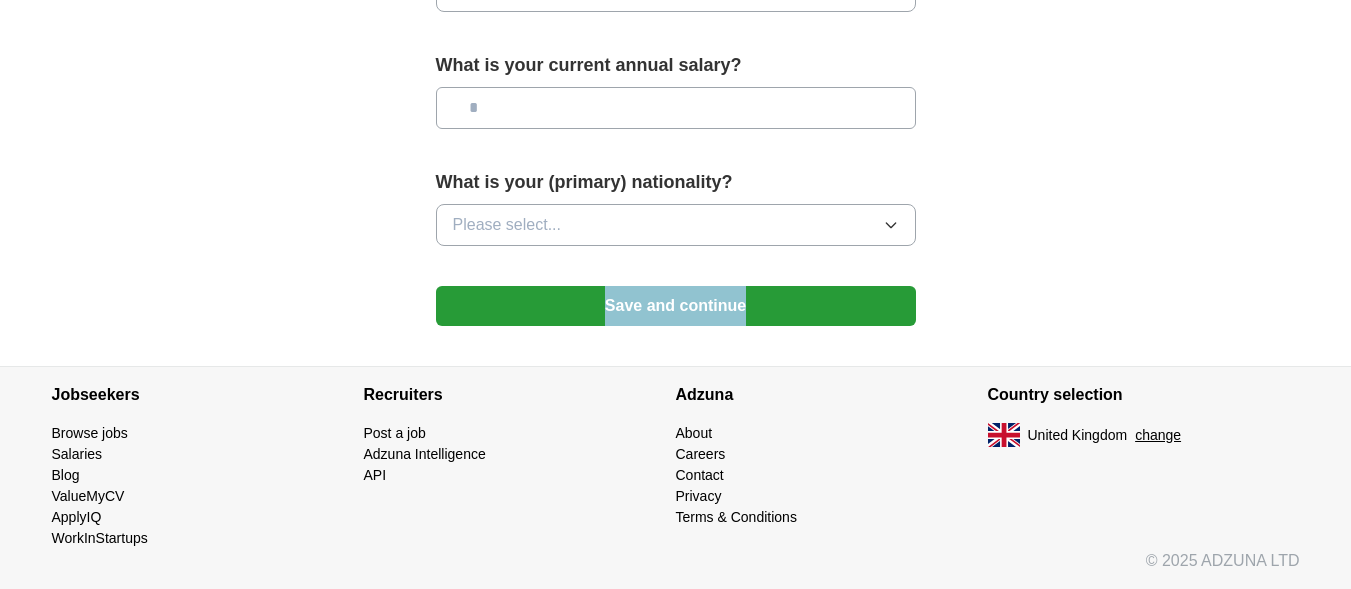 click on "Save and continue" at bounding box center [676, 306] 